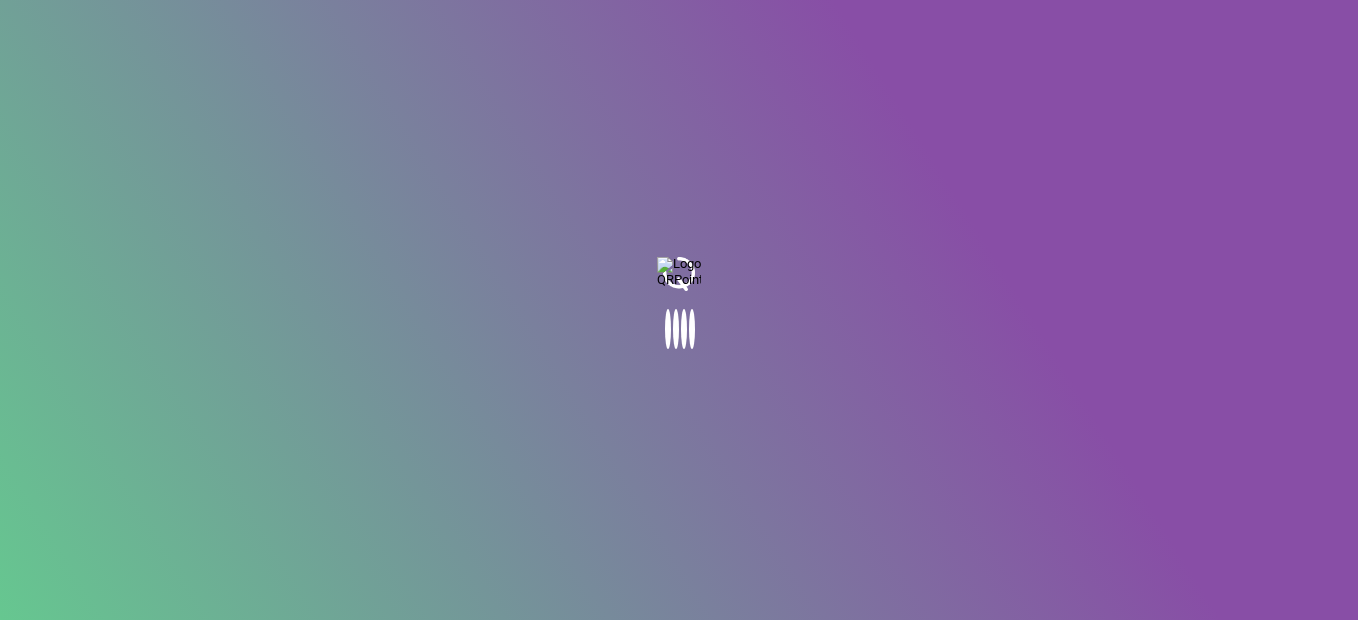 scroll, scrollTop: 0, scrollLeft: 0, axis: both 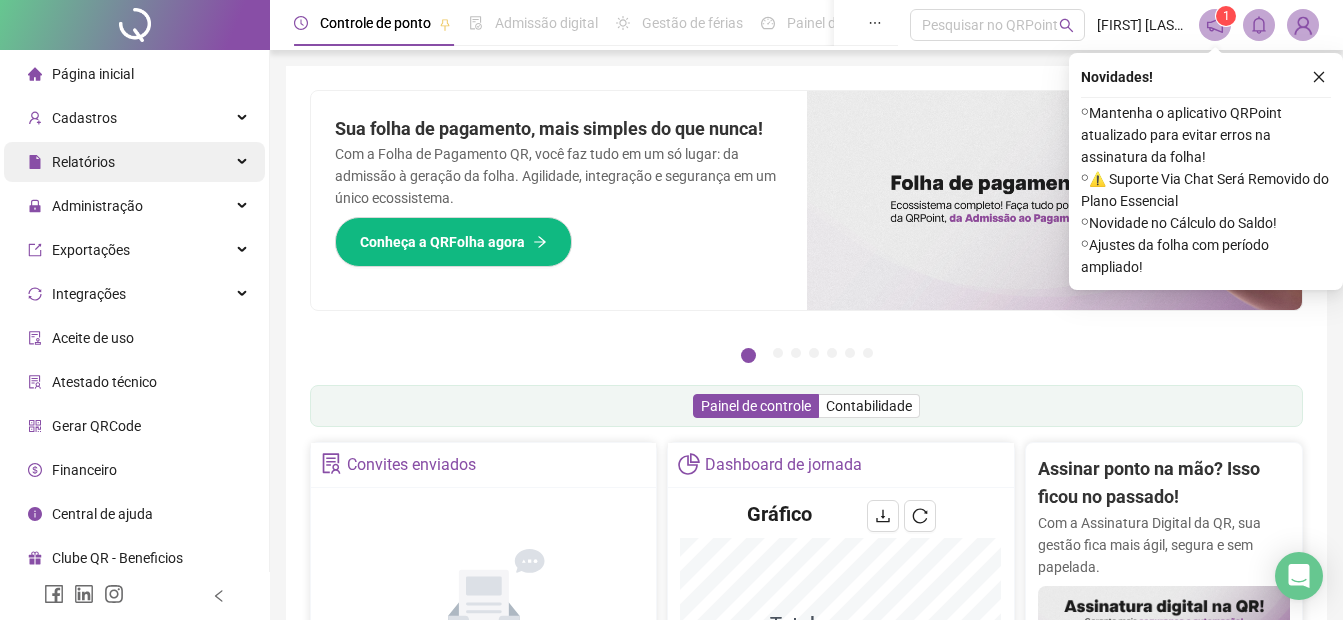 click on "Relatórios" at bounding box center (83, 162) 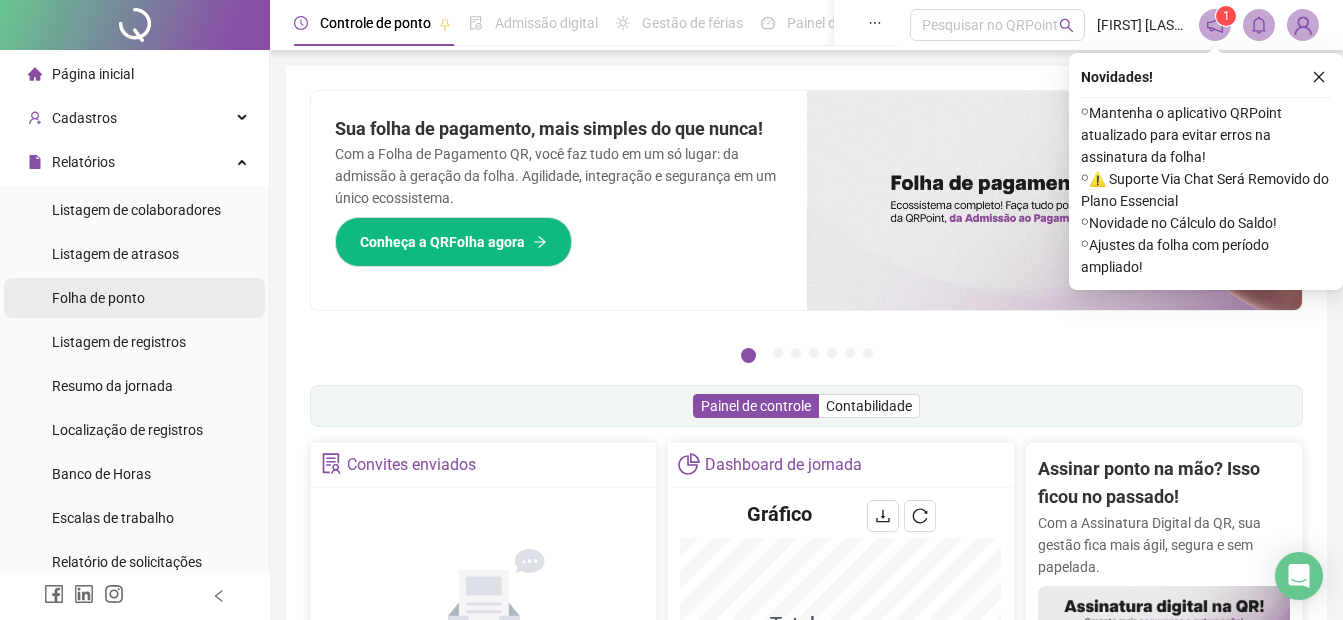 click on "Folha de ponto" at bounding box center (98, 298) 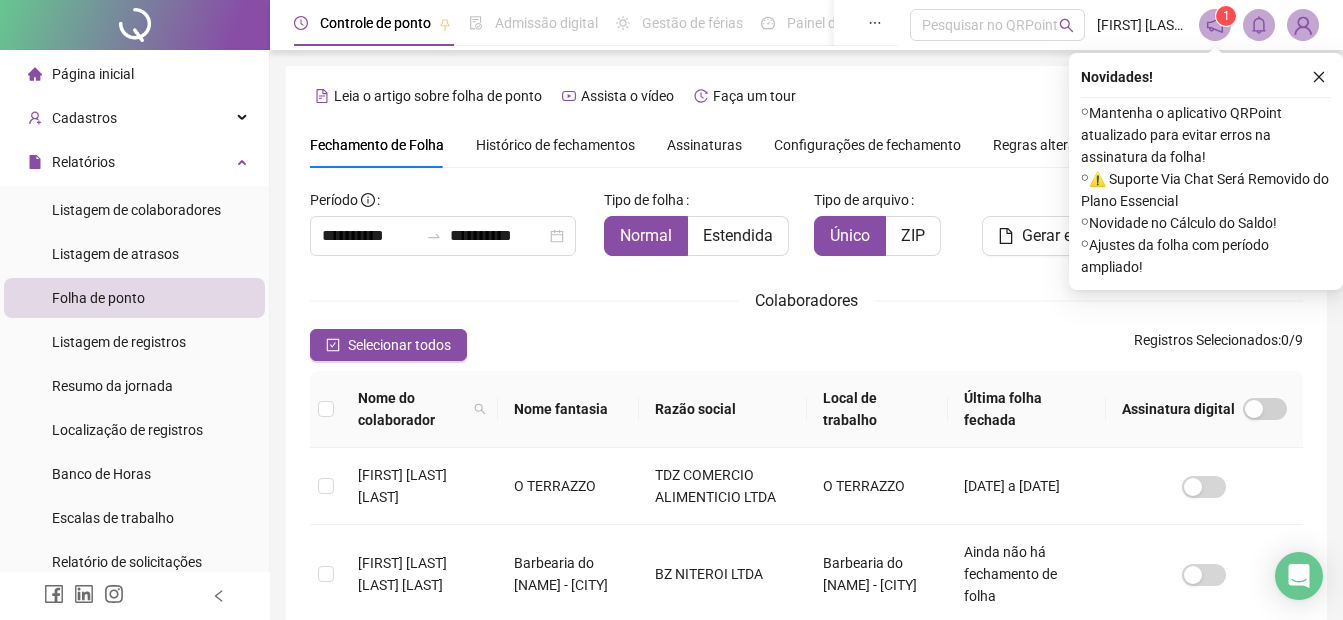 scroll, scrollTop: 100, scrollLeft: 0, axis: vertical 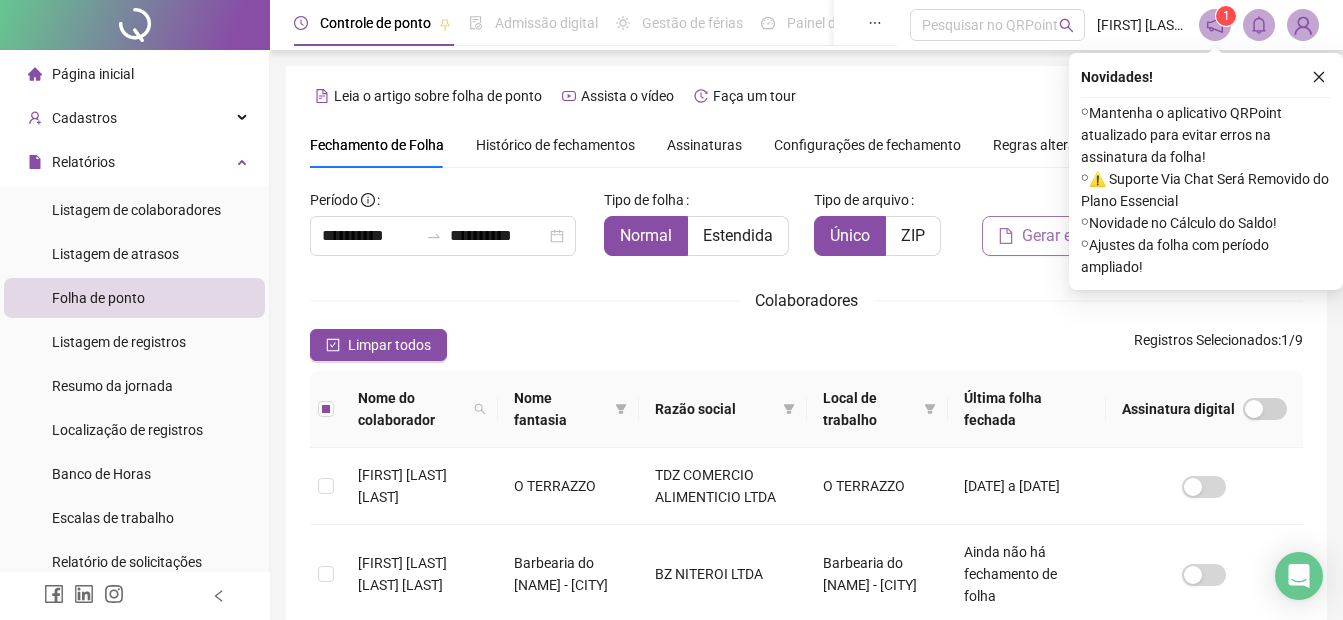 click on "Gerar espelho" at bounding box center [1070, 236] 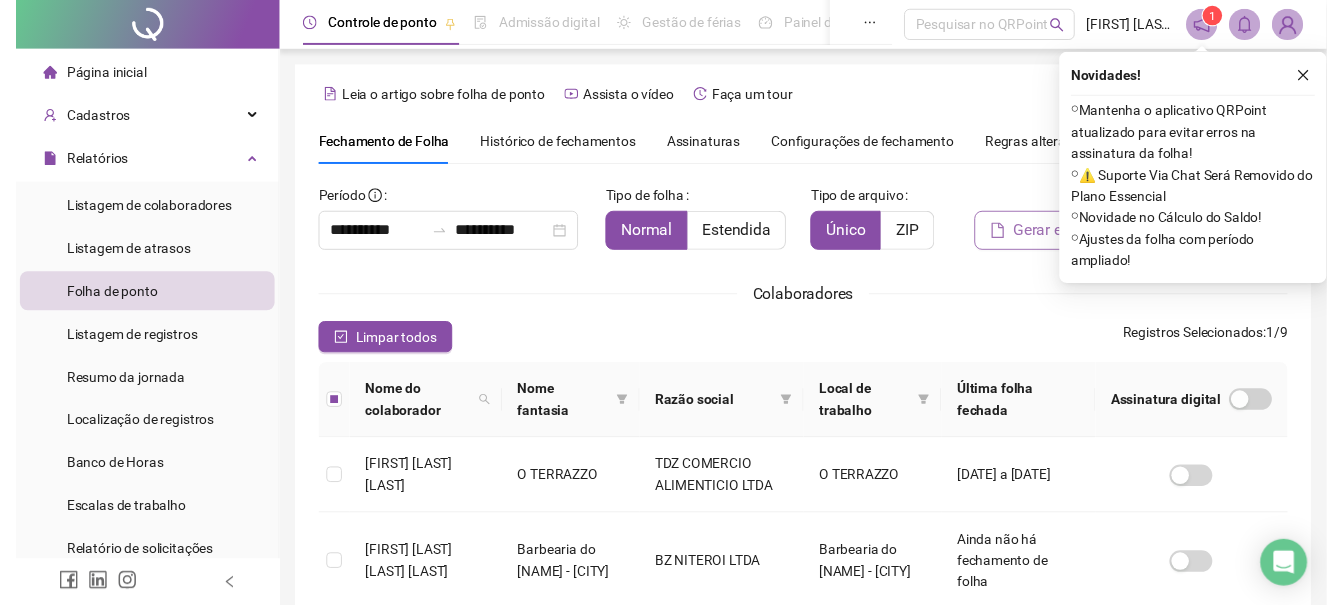 scroll, scrollTop: 100, scrollLeft: 0, axis: vertical 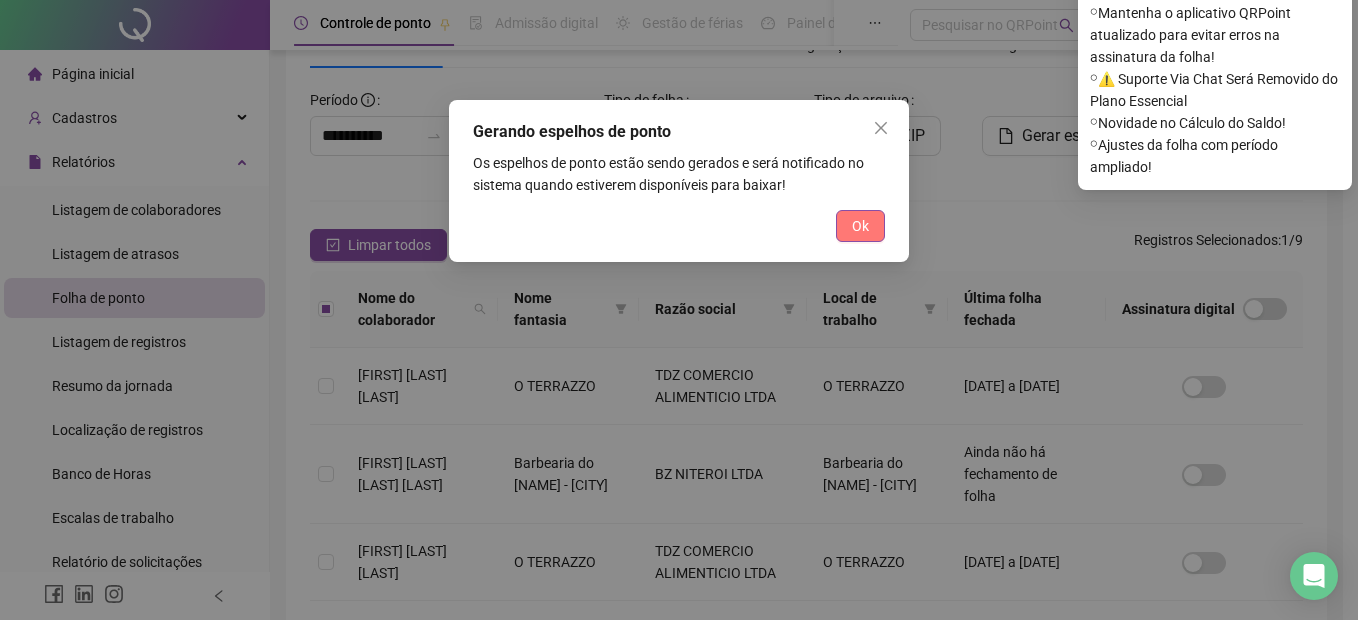 click on "Ok" at bounding box center (860, 226) 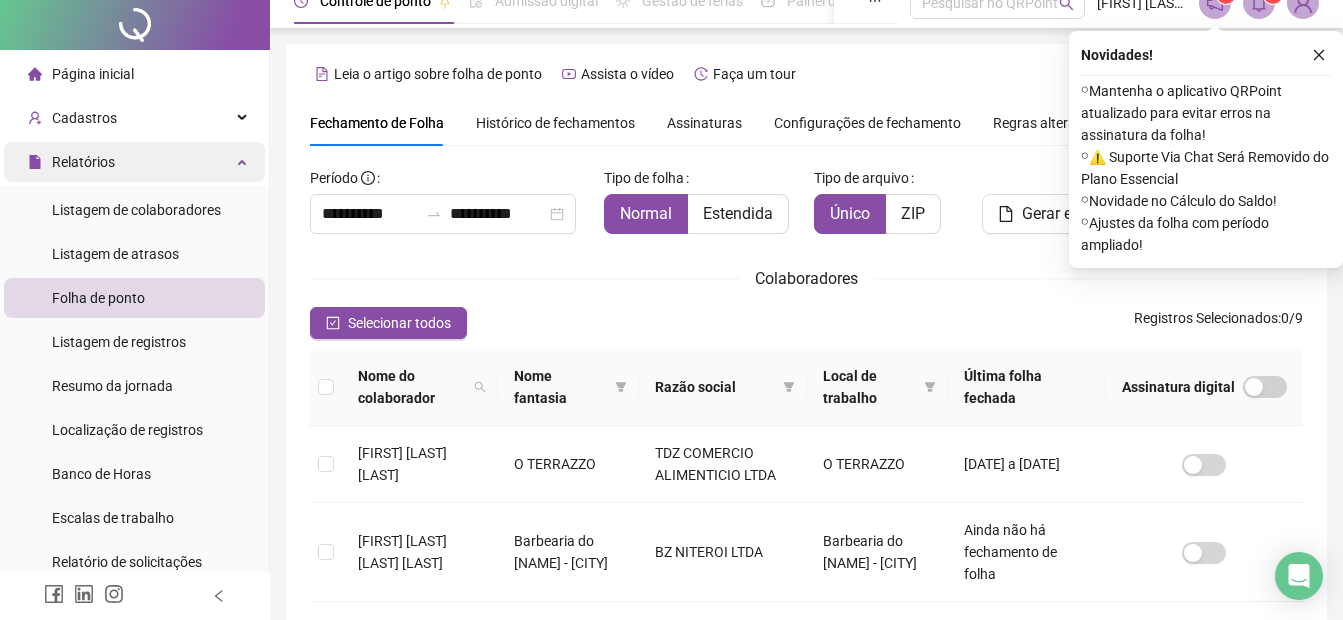 scroll, scrollTop: 0, scrollLeft: 0, axis: both 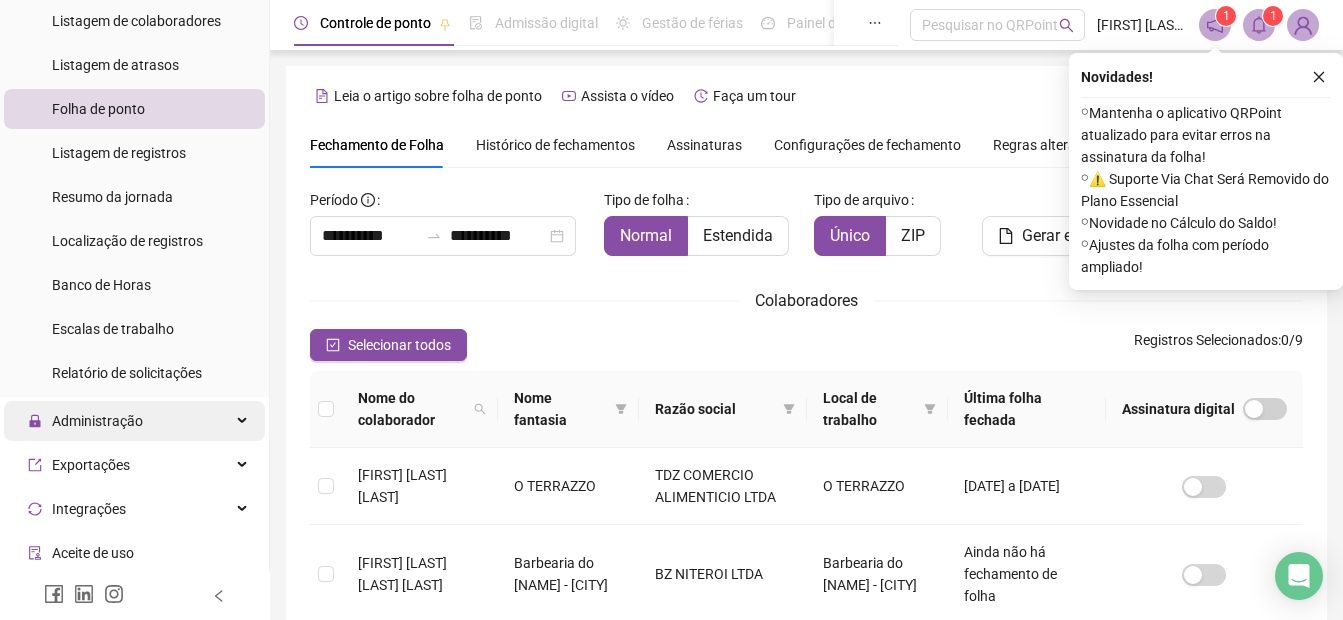 click on "Administração" at bounding box center [97, 421] 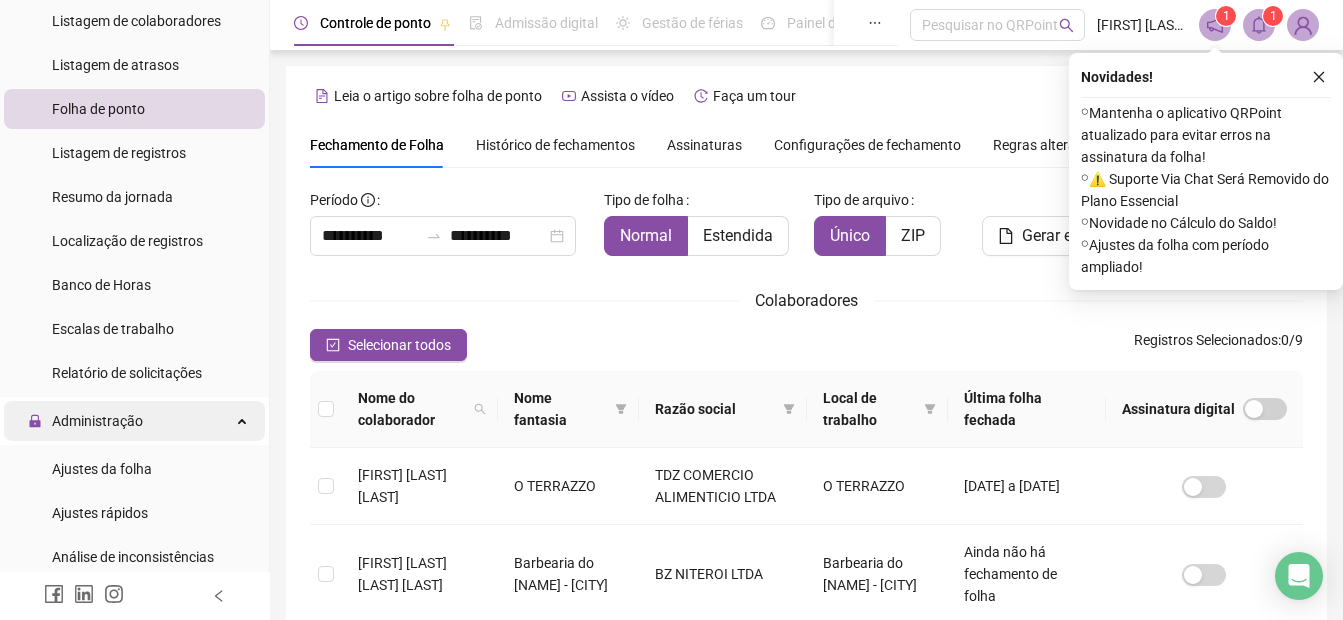 click on "Administração" at bounding box center (97, 421) 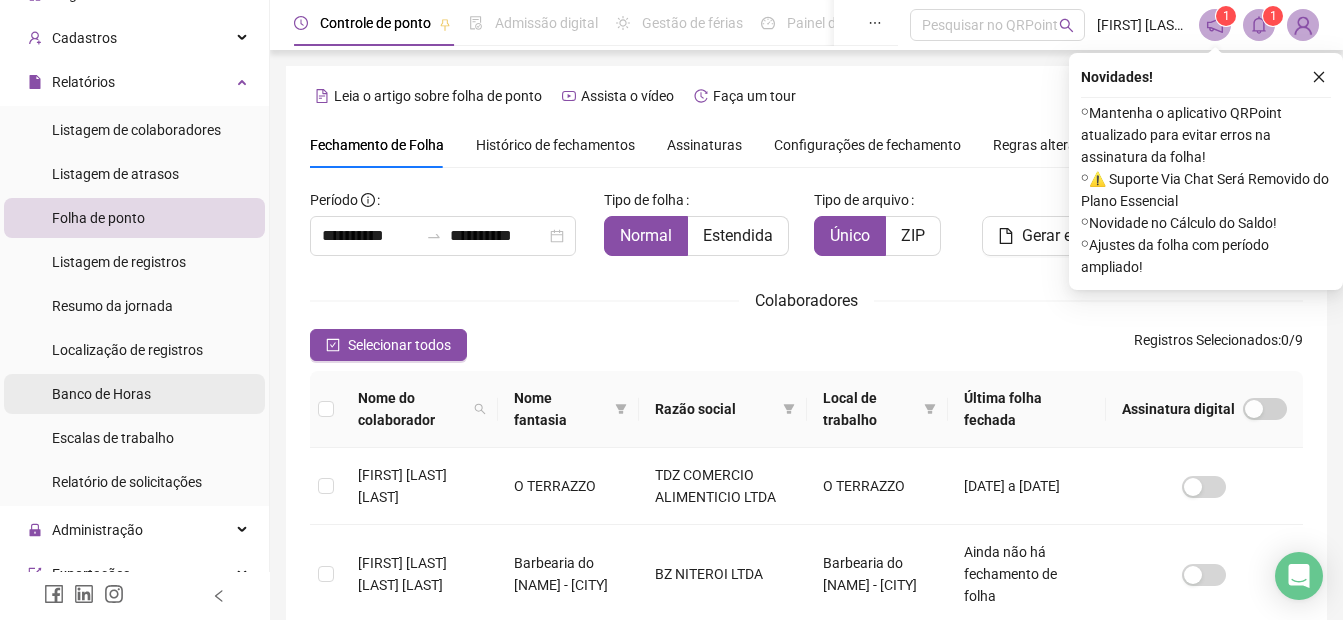 scroll, scrollTop: 0, scrollLeft: 0, axis: both 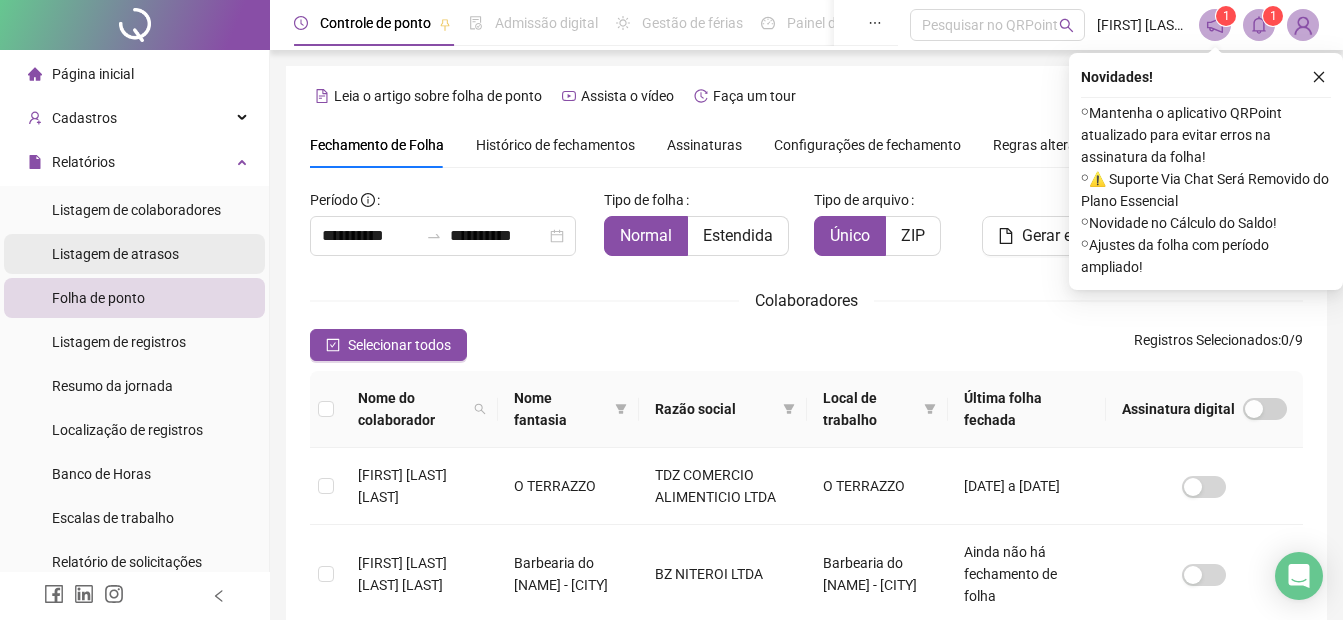 click on "Listagem de atrasos" at bounding box center [115, 254] 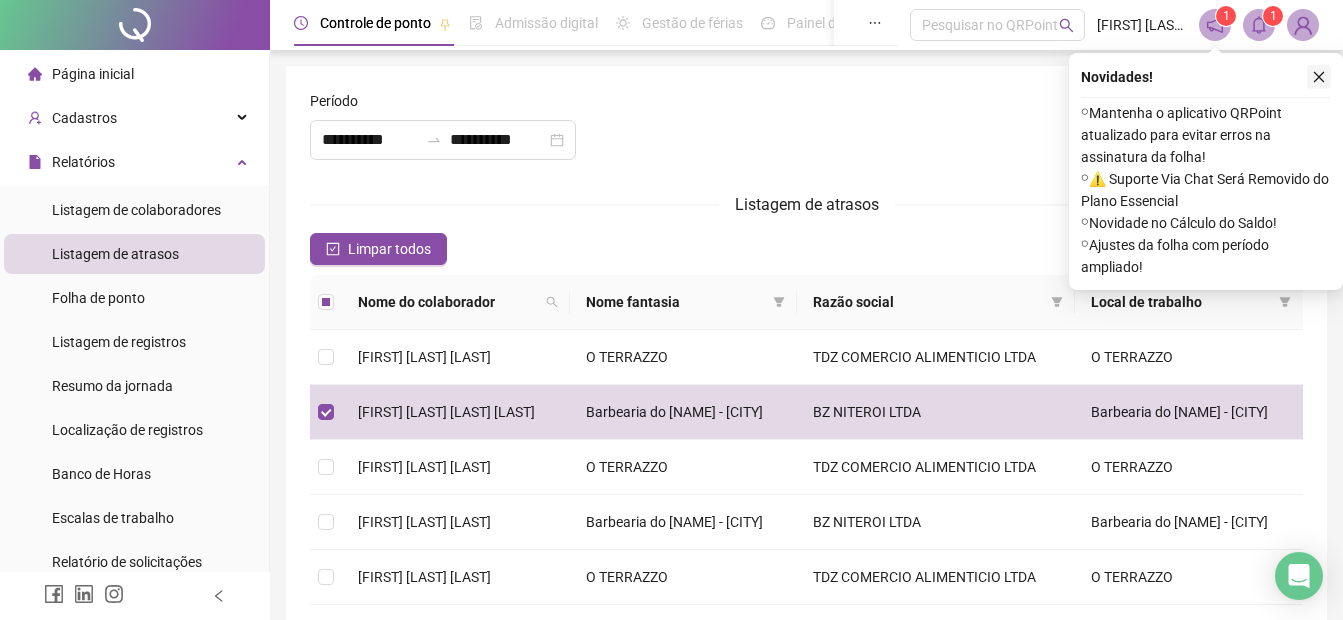 click 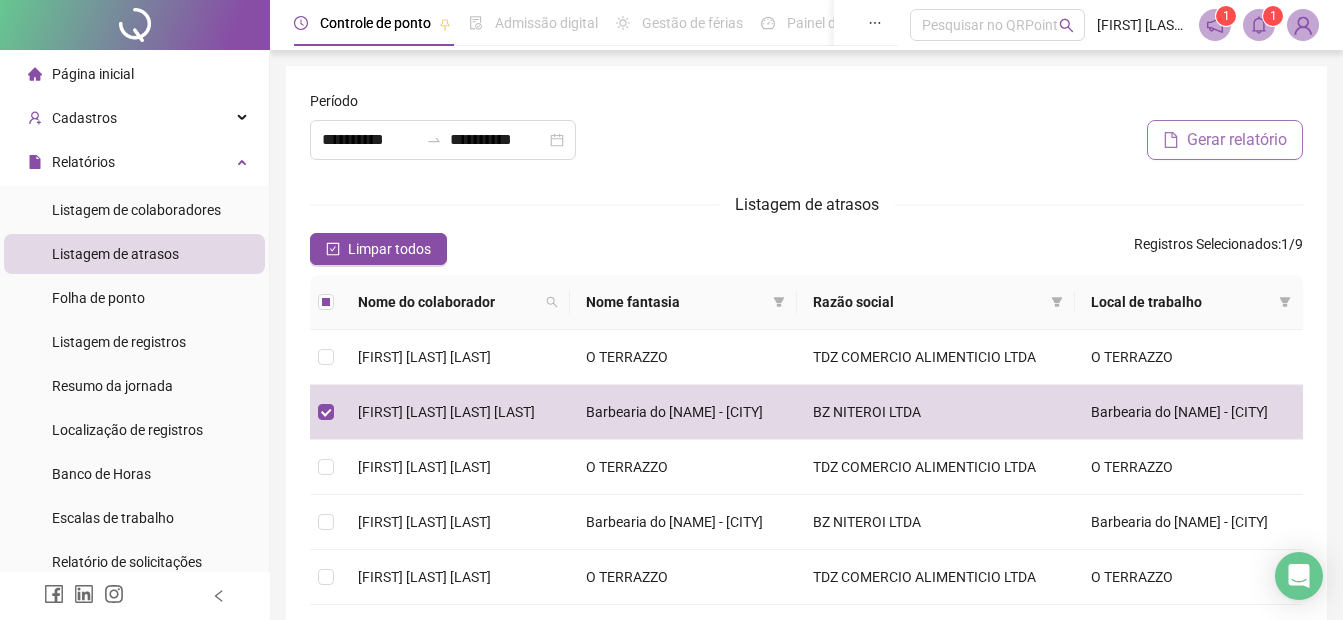 click on "Gerar relatório" at bounding box center (1237, 140) 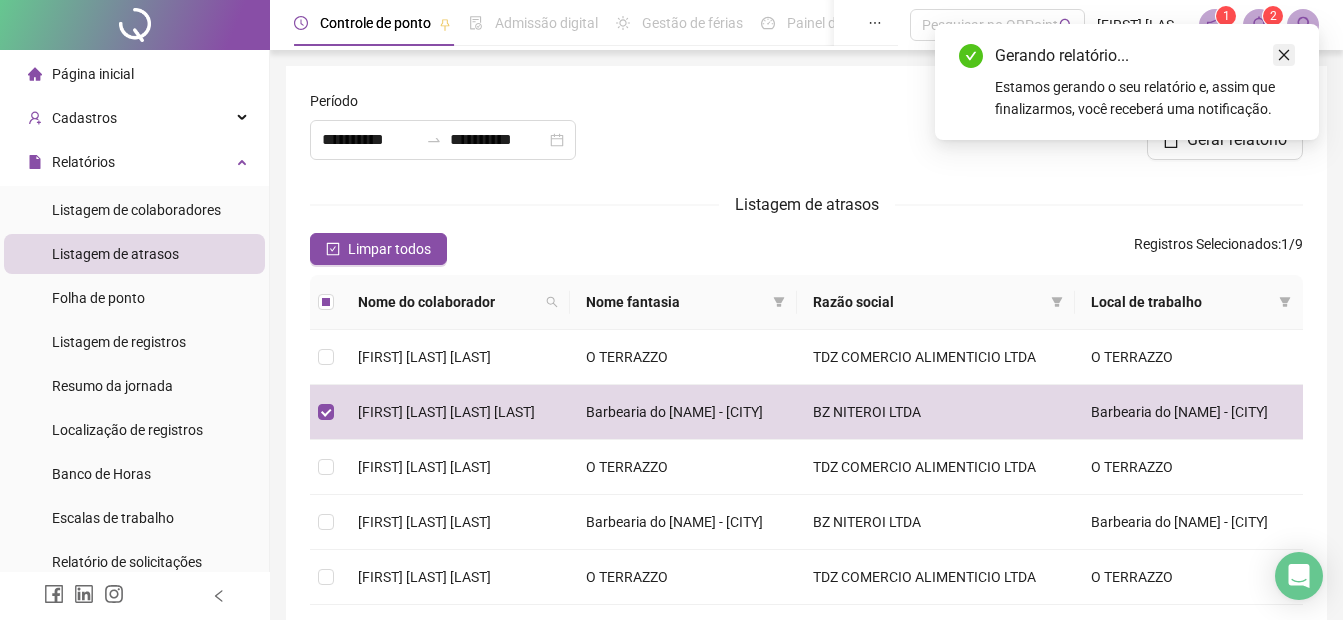 click 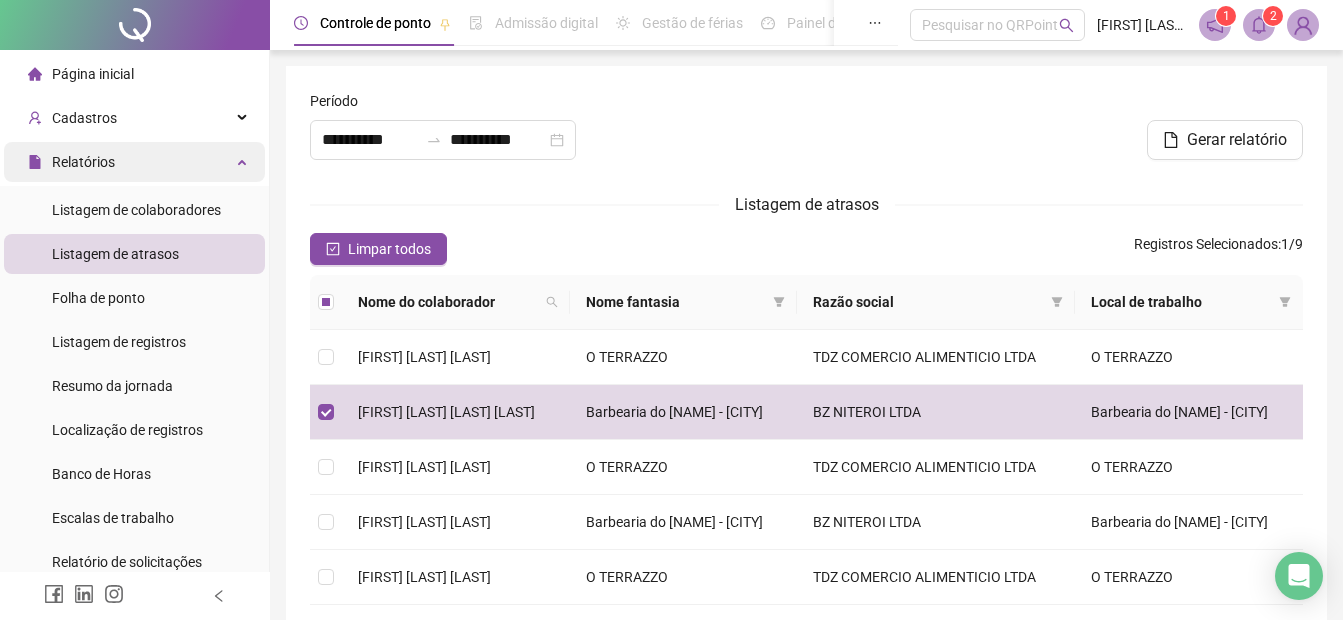 click on "Relatórios" at bounding box center (134, 162) 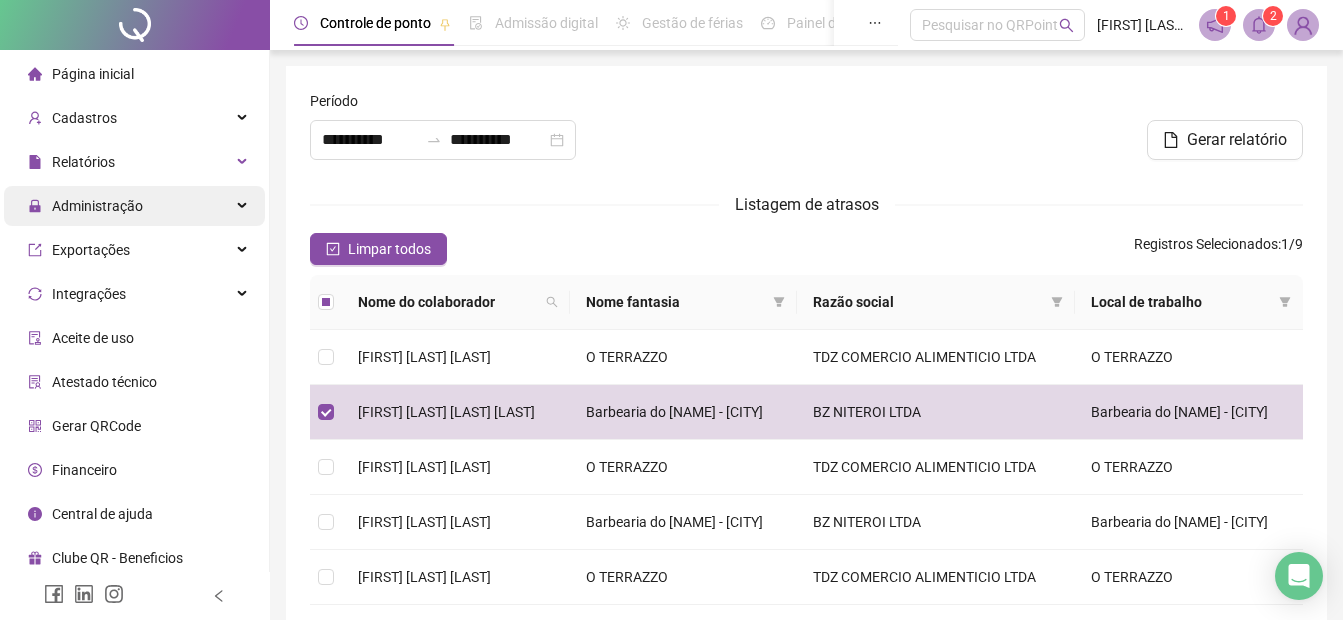 click on "Administração" at bounding box center (97, 206) 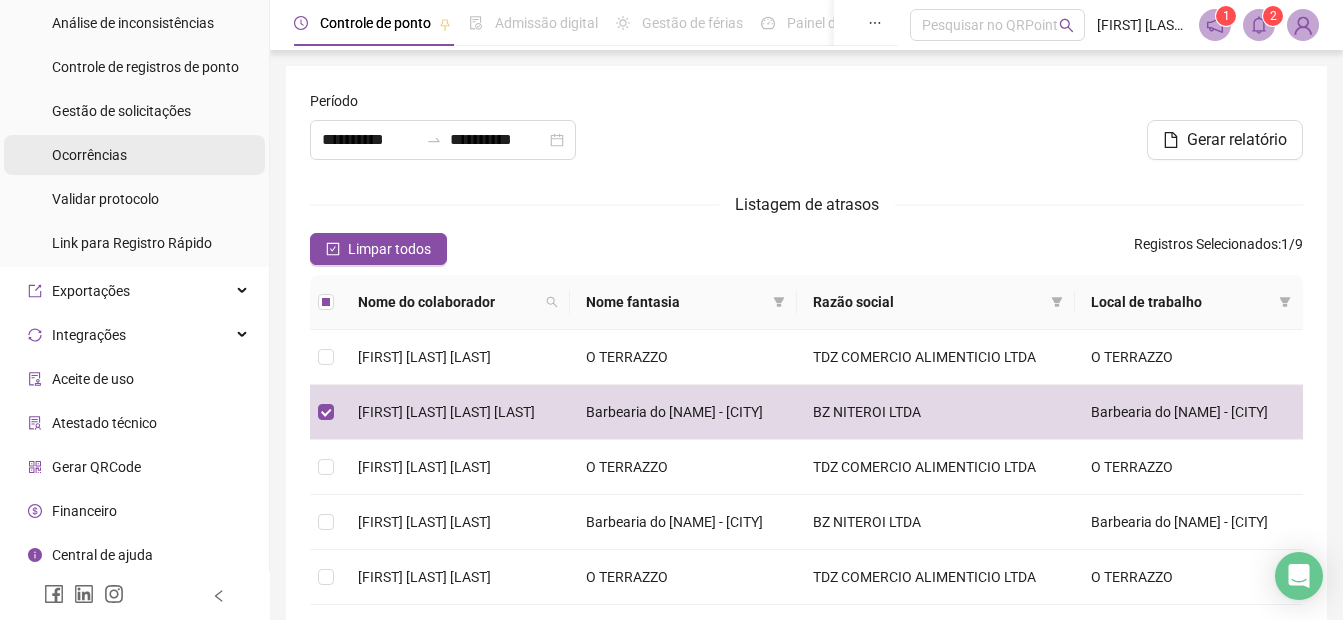 scroll, scrollTop: 322, scrollLeft: 0, axis: vertical 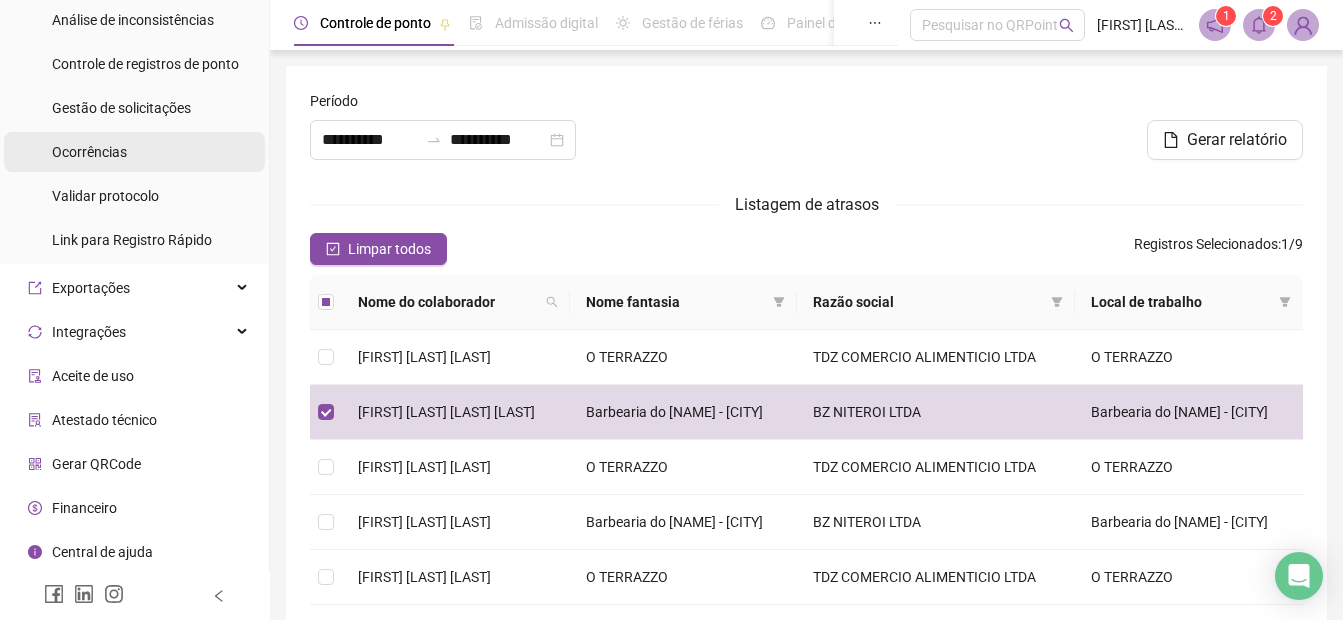 click on "Ocorrências" at bounding box center (134, 152) 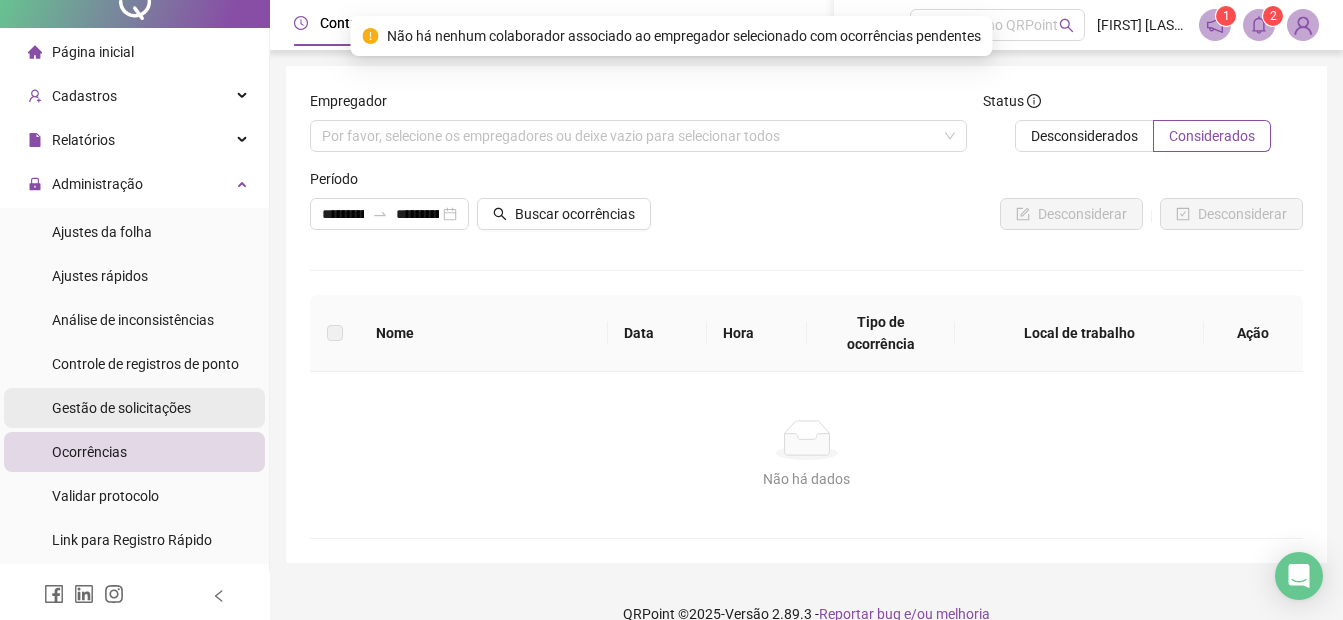 scroll, scrollTop: 0, scrollLeft: 0, axis: both 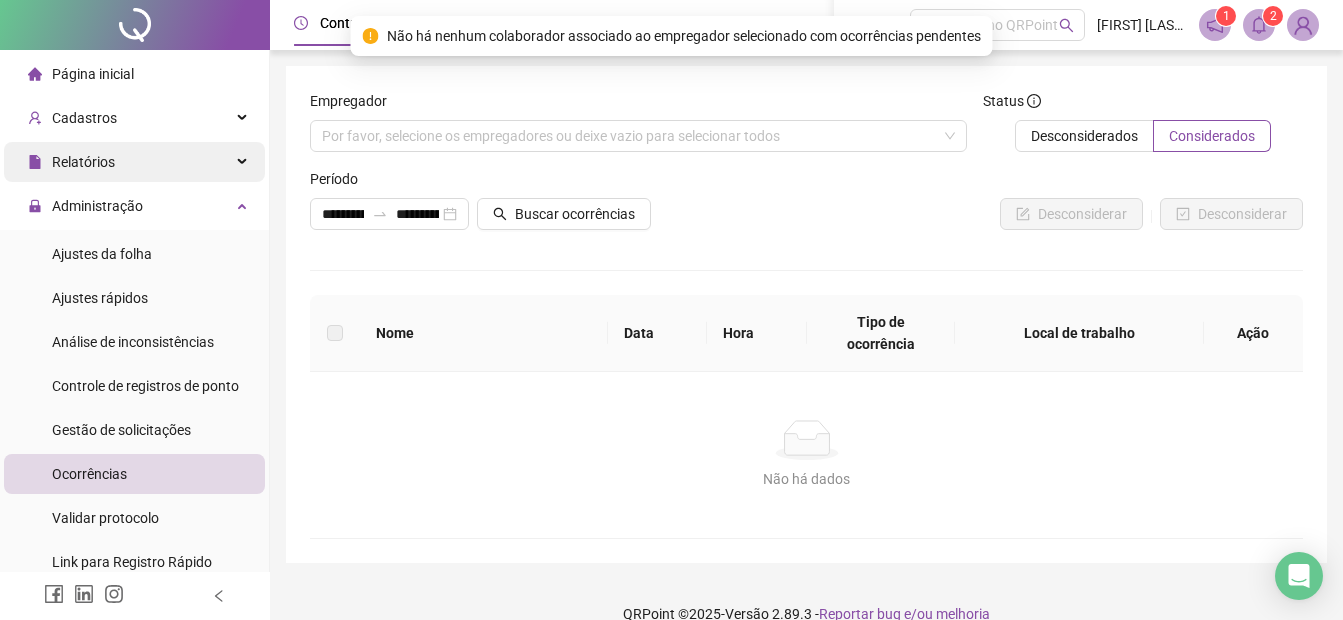 click on "Relatórios" at bounding box center (134, 162) 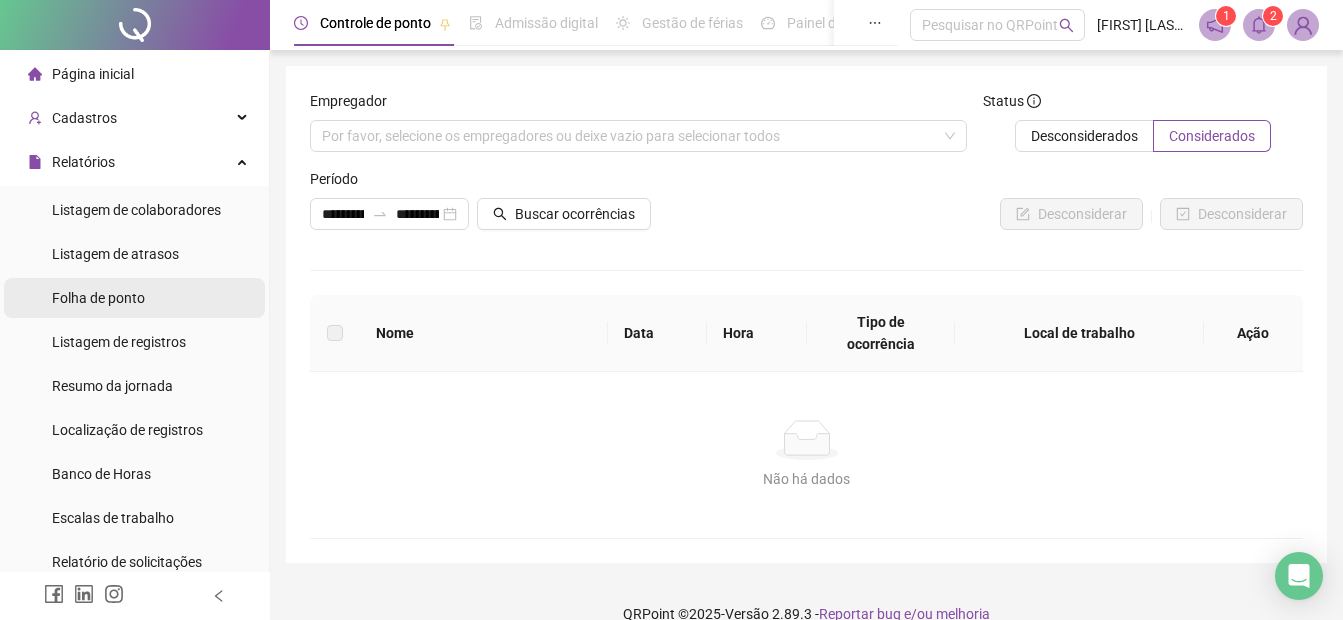 click on "Folha de ponto" at bounding box center [98, 298] 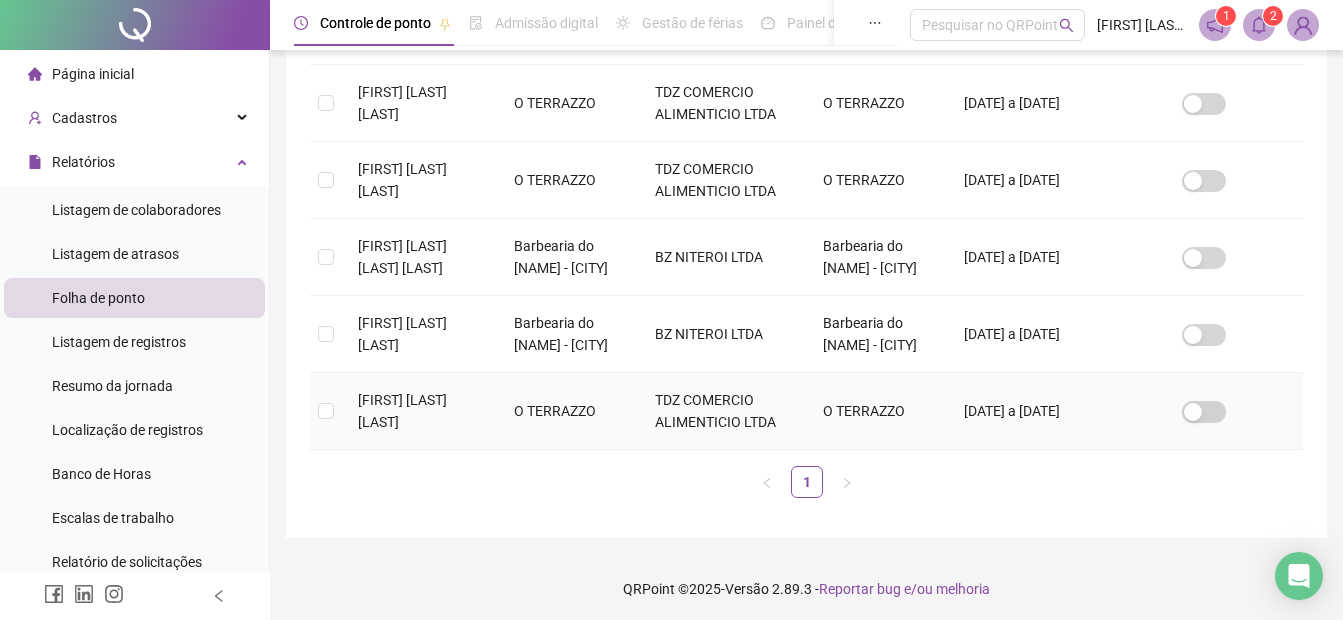 scroll, scrollTop: 717, scrollLeft: 0, axis: vertical 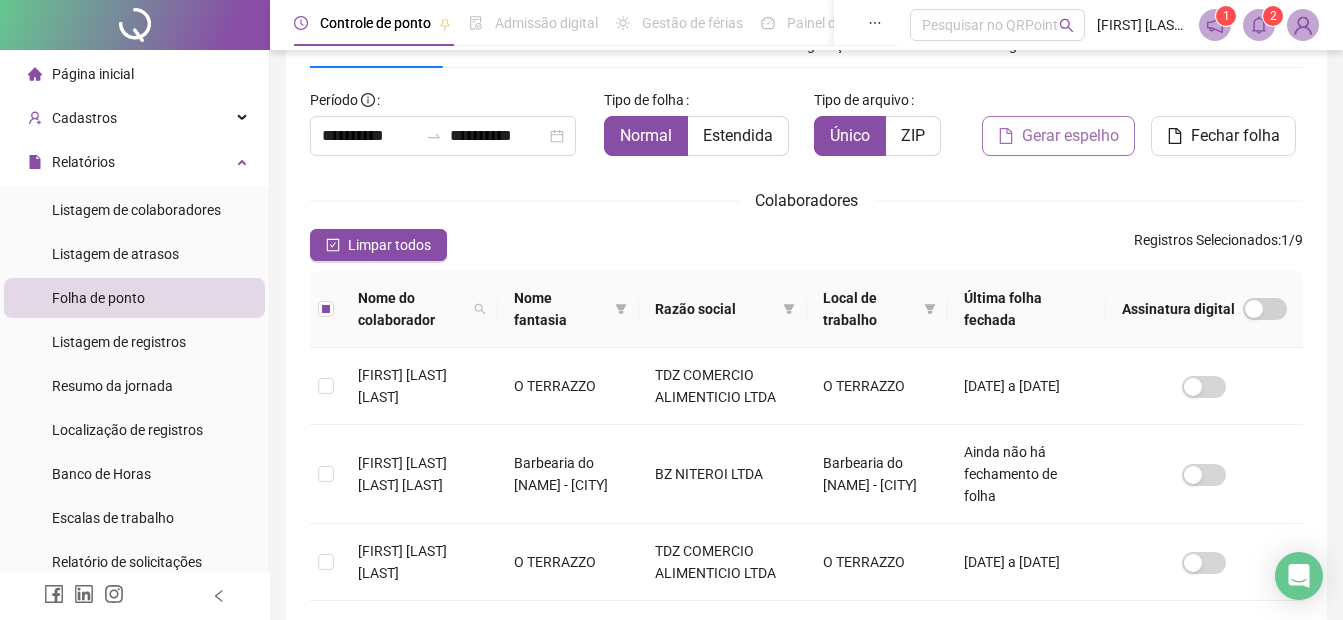 click on "Gerar espelho" at bounding box center (1070, 136) 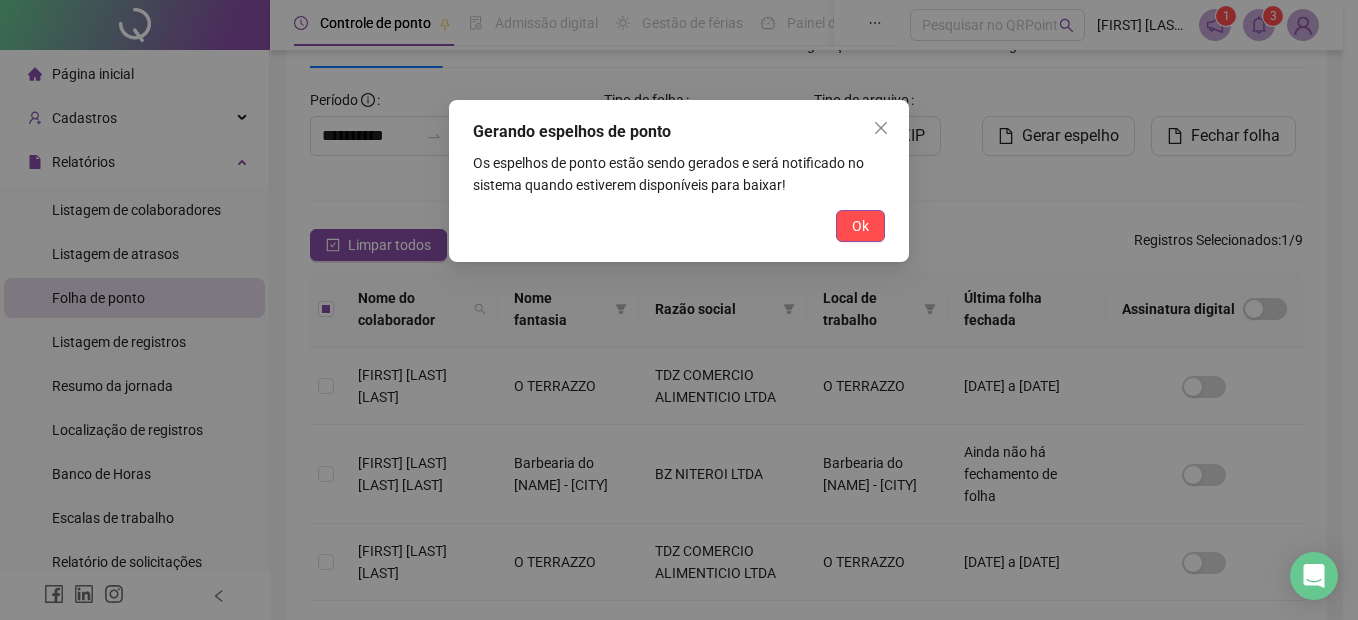 click on "Gerando espelhos de ponto Os espelhos de ponto estão sendo gerados e será notificado no
sistema quando estiverem disponíveis para baixar! Ok" at bounding box center (679, 310) 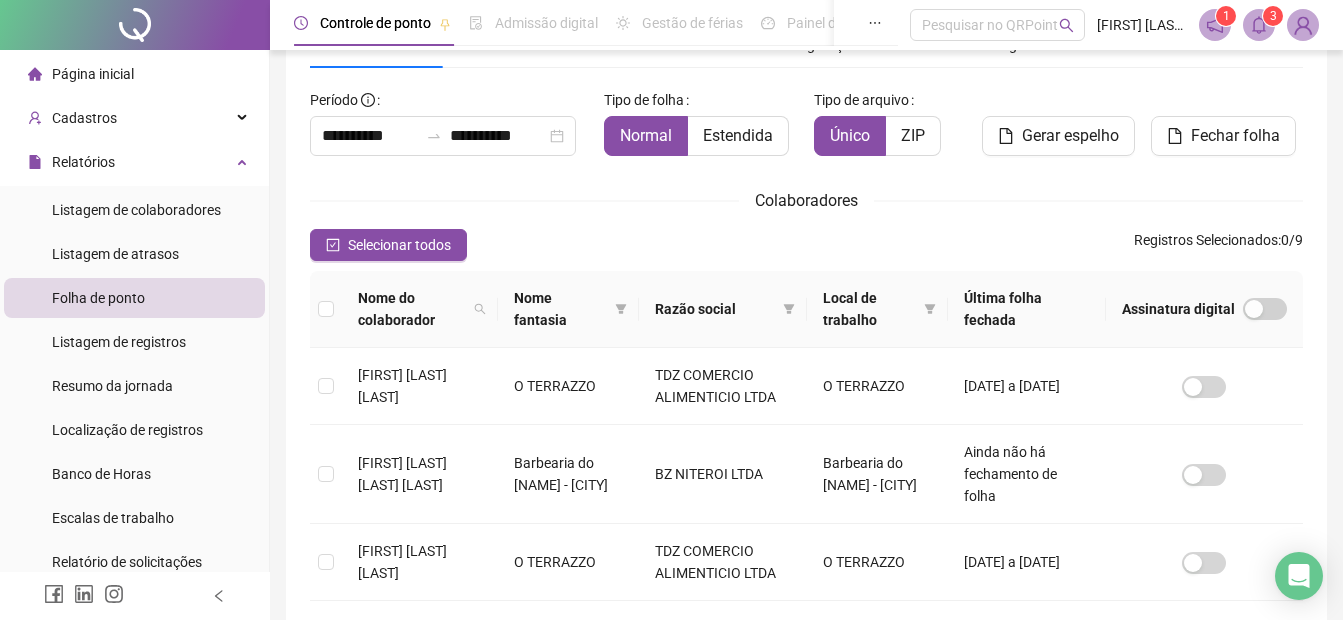 click on "1" at bounding box center (1226, 16) 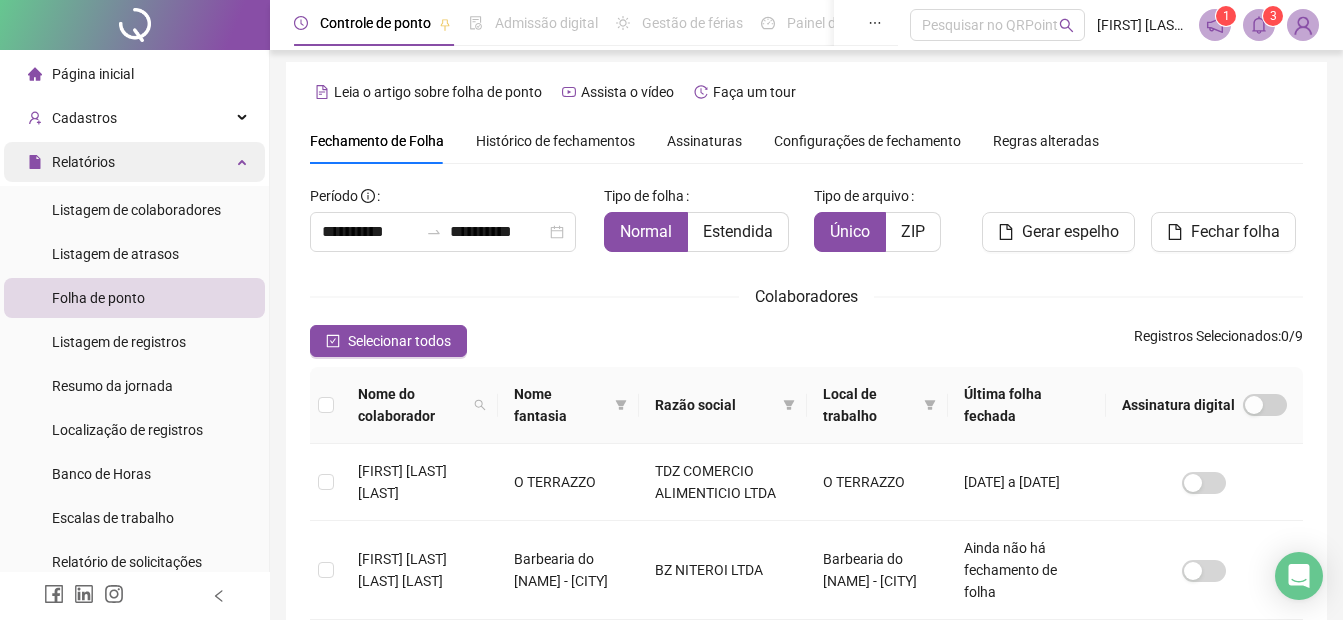 scroll, scrollTop: 0, scrollLeft: 0, axis: both 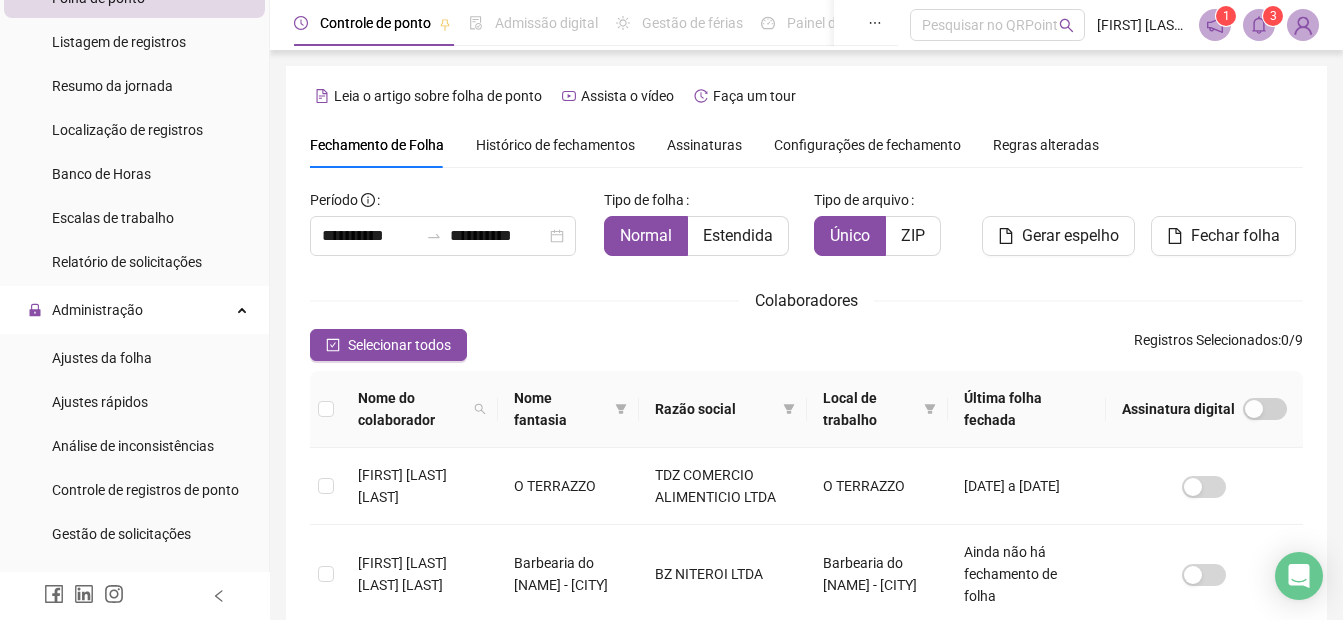 drag, startPoint x: 122, startPoint y: 356, endPoint x: 133, endPoint y: 333, distance: 25.495098 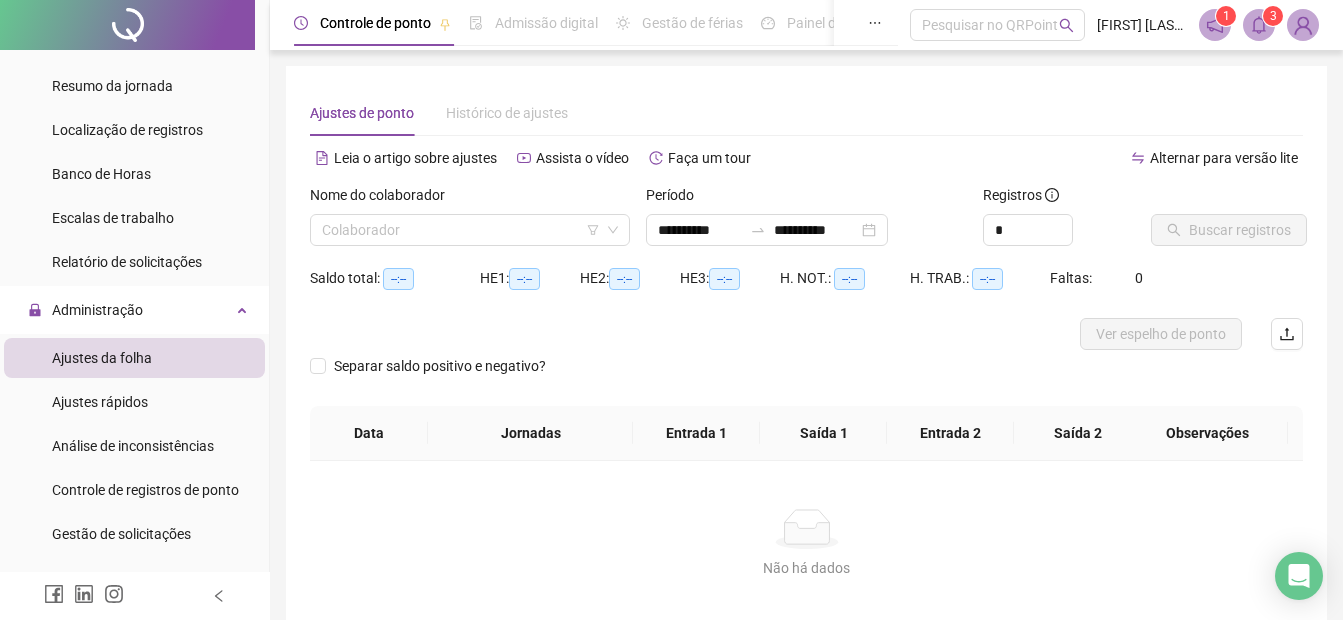 scroll, scrollTop: 118, scrollLeft: 0, axis: vertical 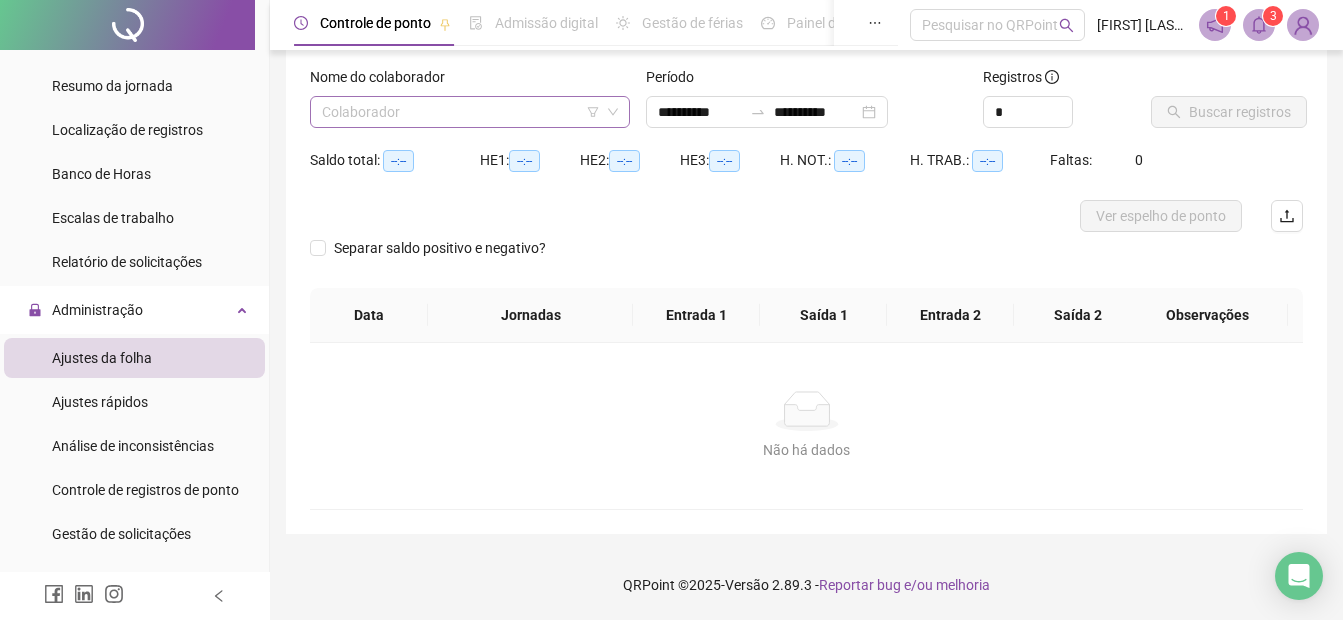 click at bounding box center (461, 112) 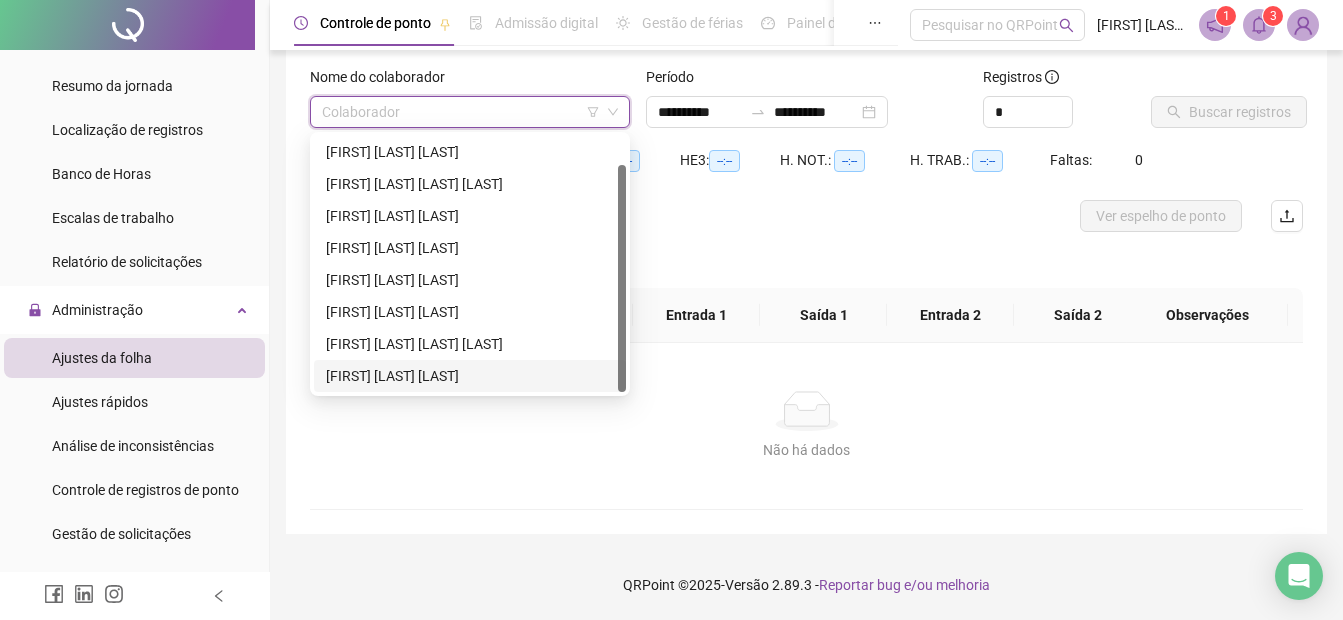 scroll, scrollTop: 32, scrollLeft: 0, axis: vertical 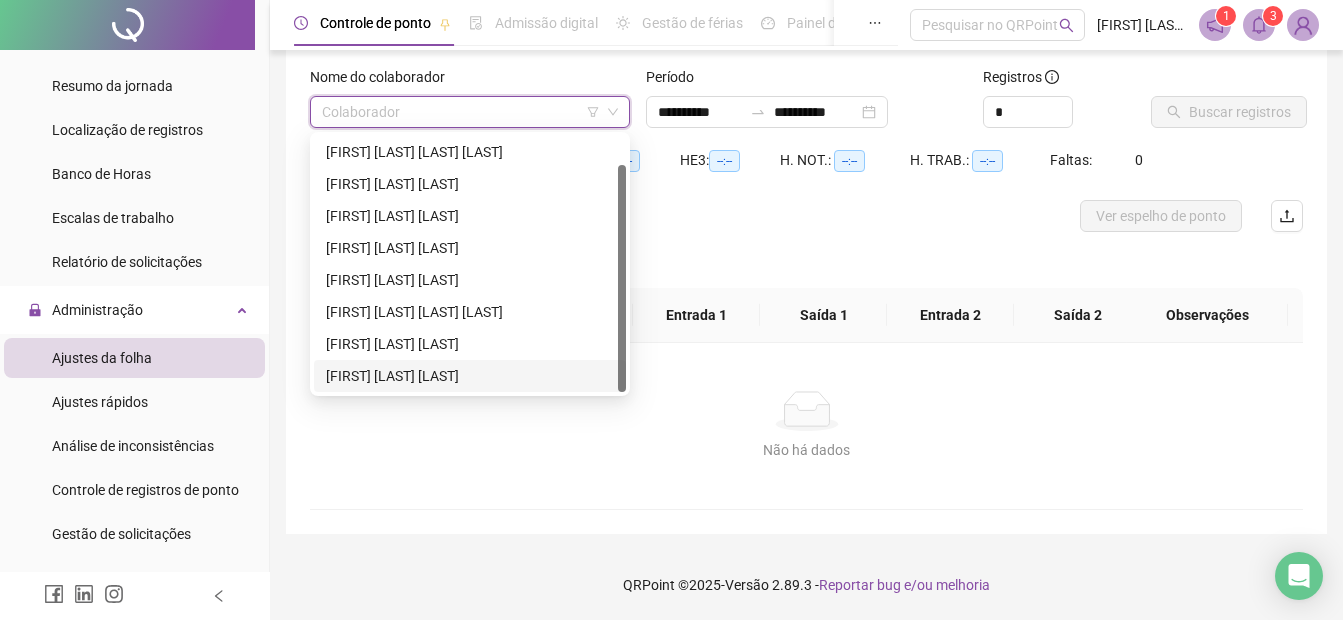 click on "[FIRST] [LAST] [LAST]" at bounding box center [470, 376] 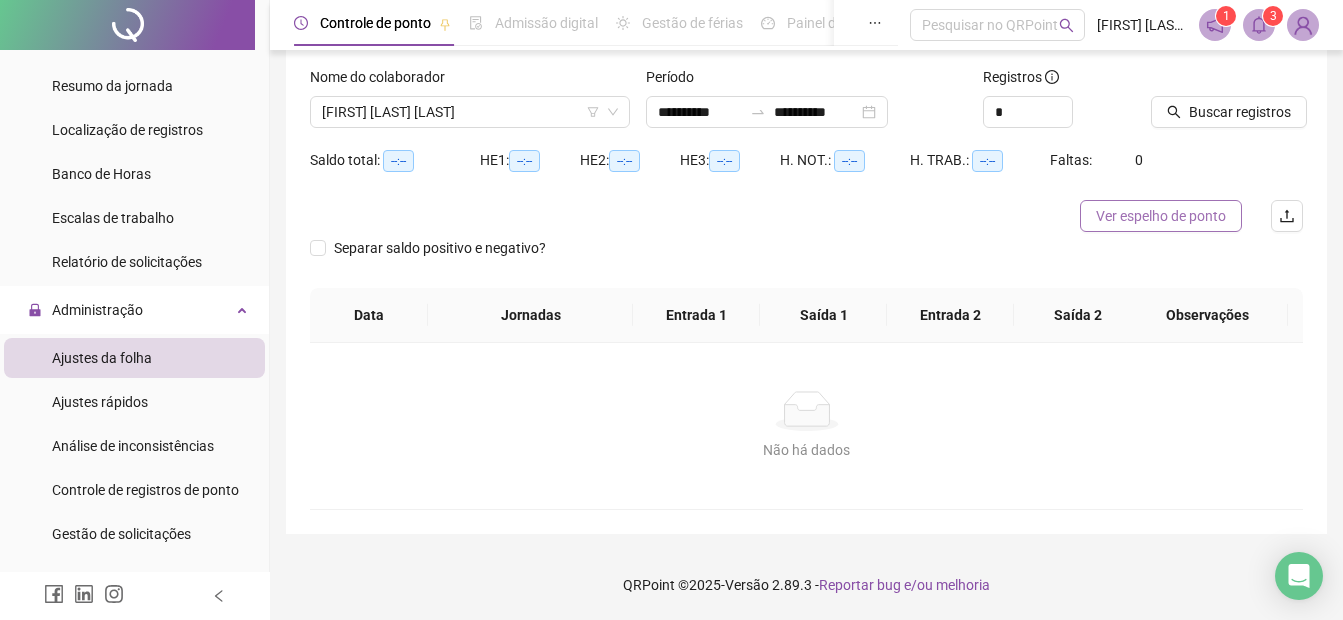 click on "Ver espelho de ponto" at bounding box center [1161, 216] 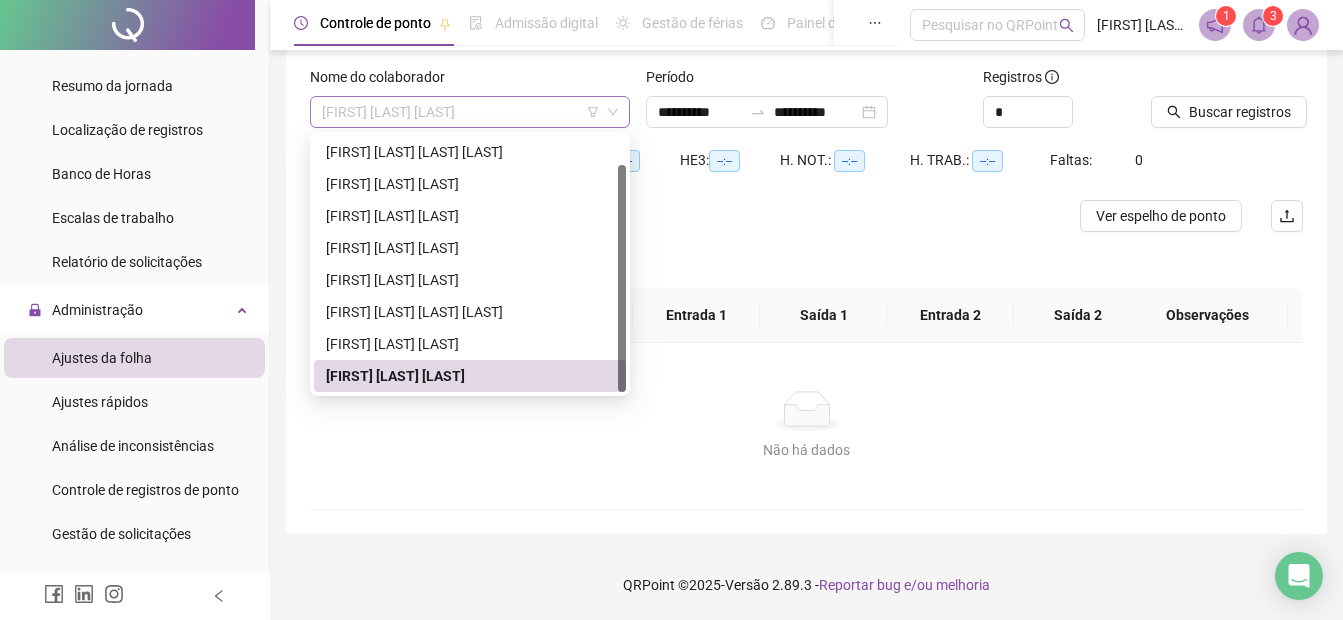 click on "[FIRST] [LAST] [LAST]" at bounding box center (470, 112) 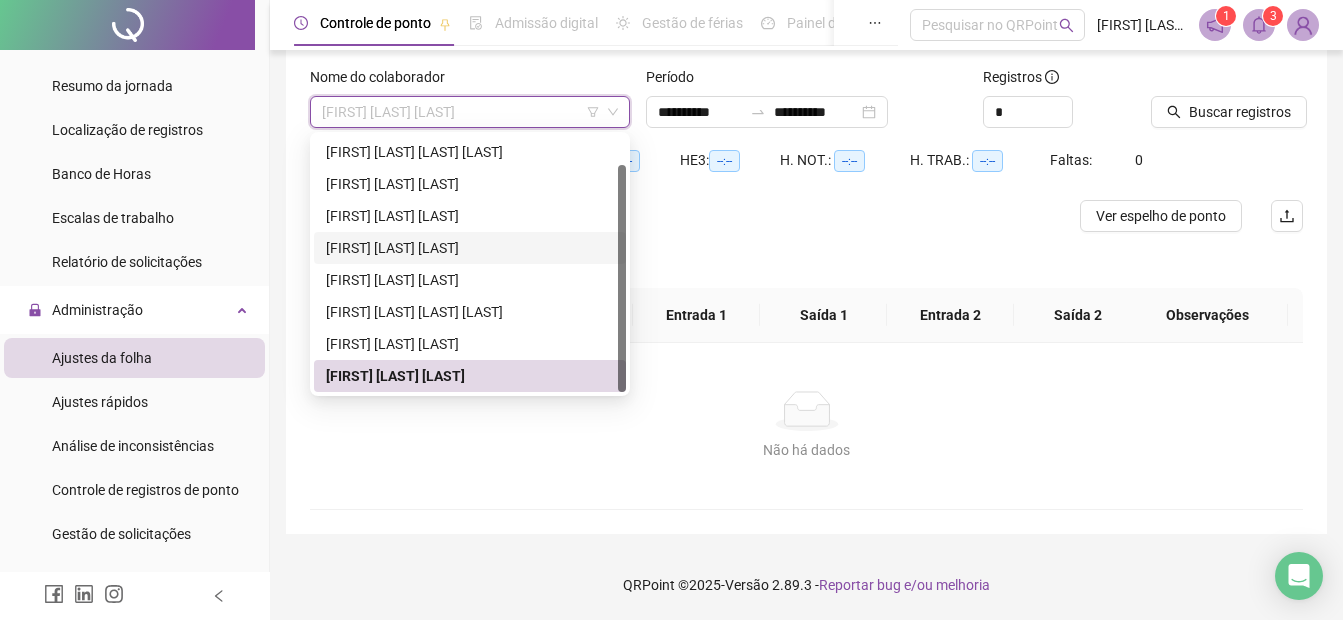 click on "[FIRST] [LAST] [LAST]" at bounding box center (470, 248) 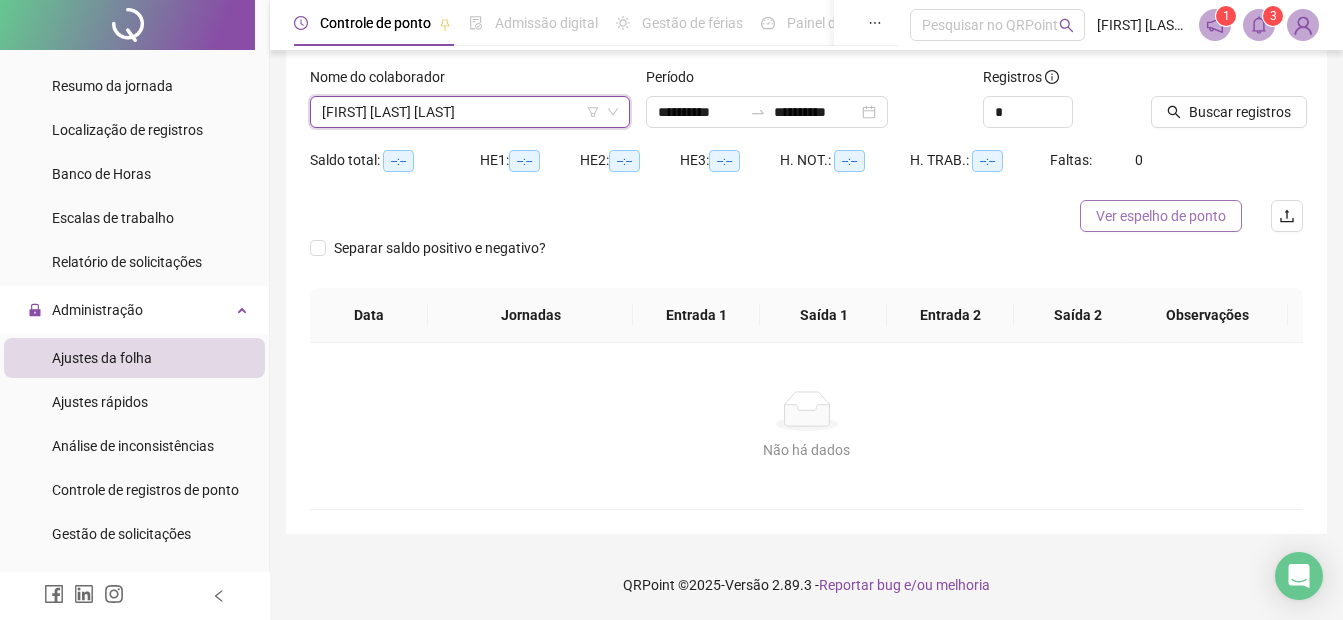 click on "Ver espelho de ponto" at bounding box center [1161, 216] 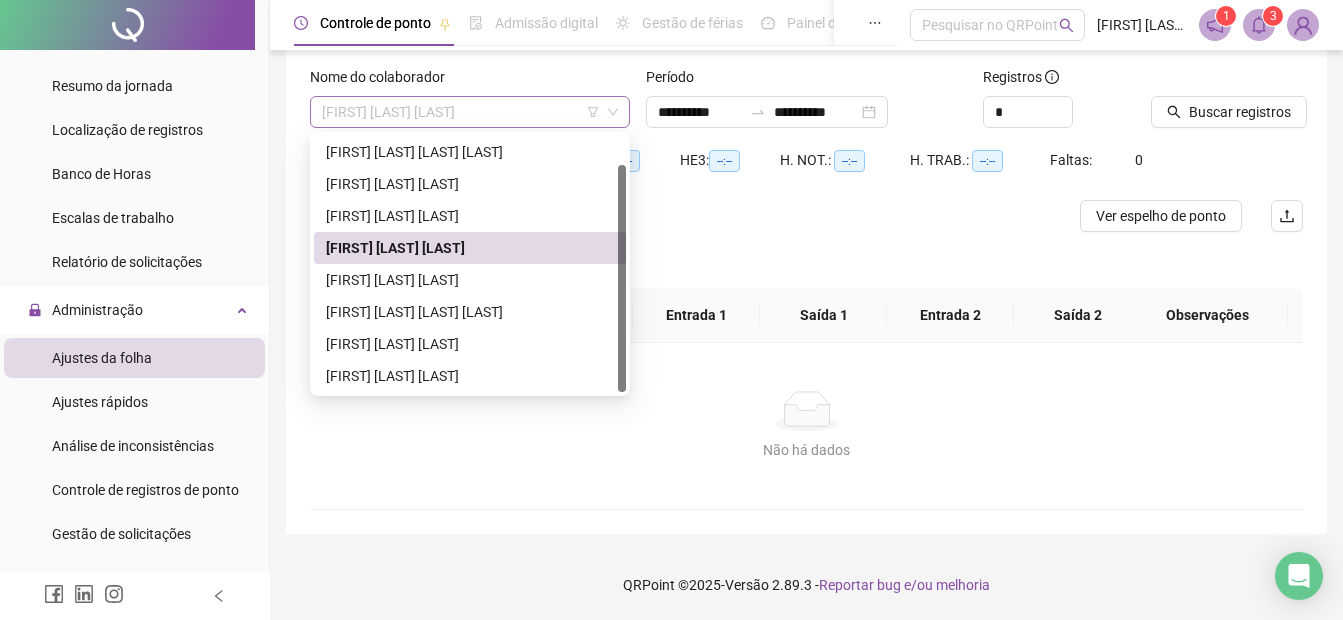 click on "[FIRST] [LAST] [LAST]" at bounding box center (470, 112) 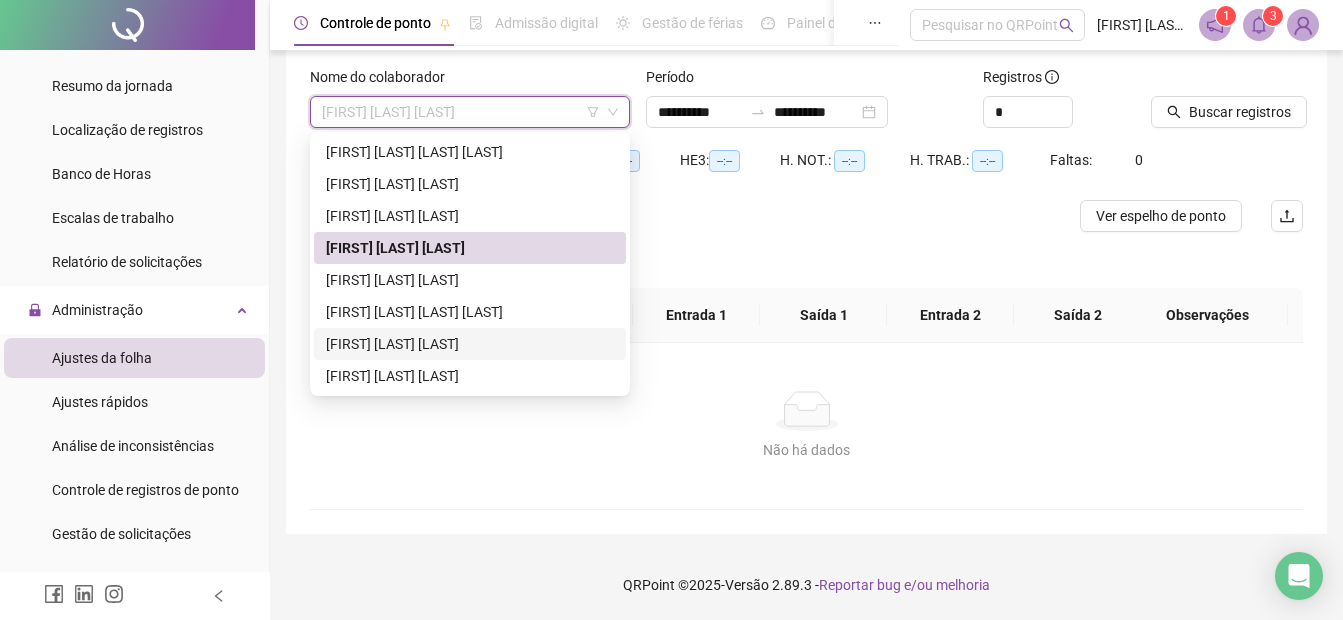 click on "[FIRST] [LAST] [LAST]" at bounding box center [470, 344] 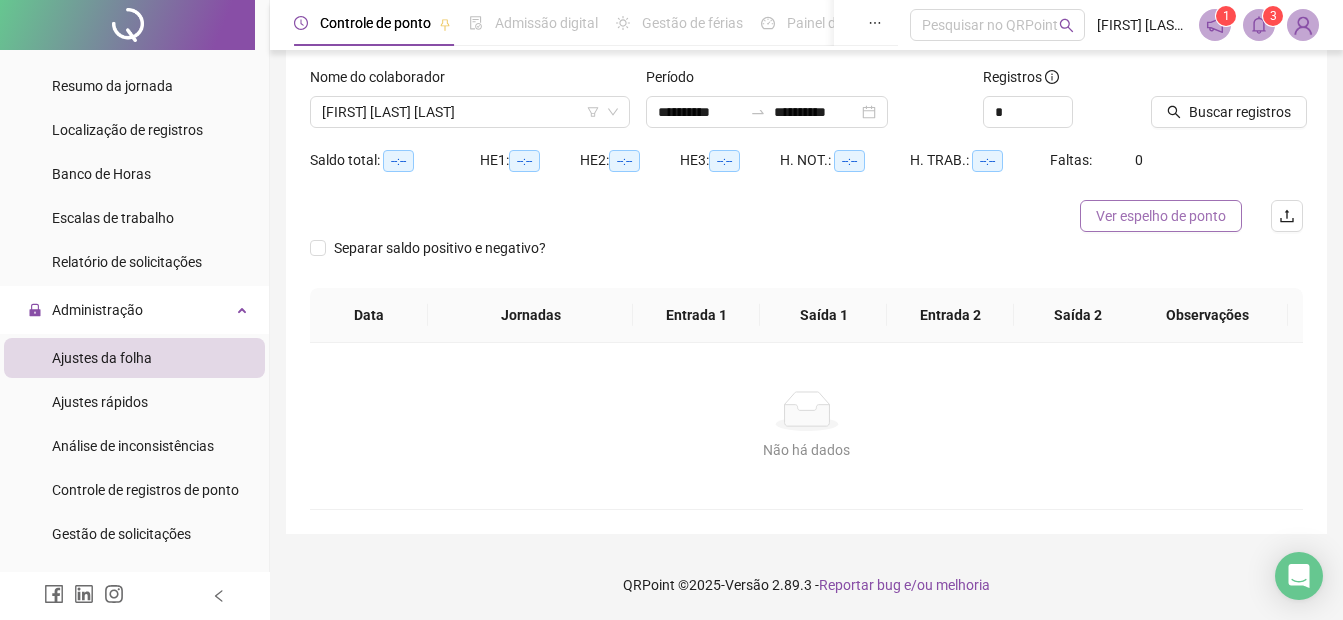 click on "Ver espelho de ponto" at bounding box center (1161, 216) 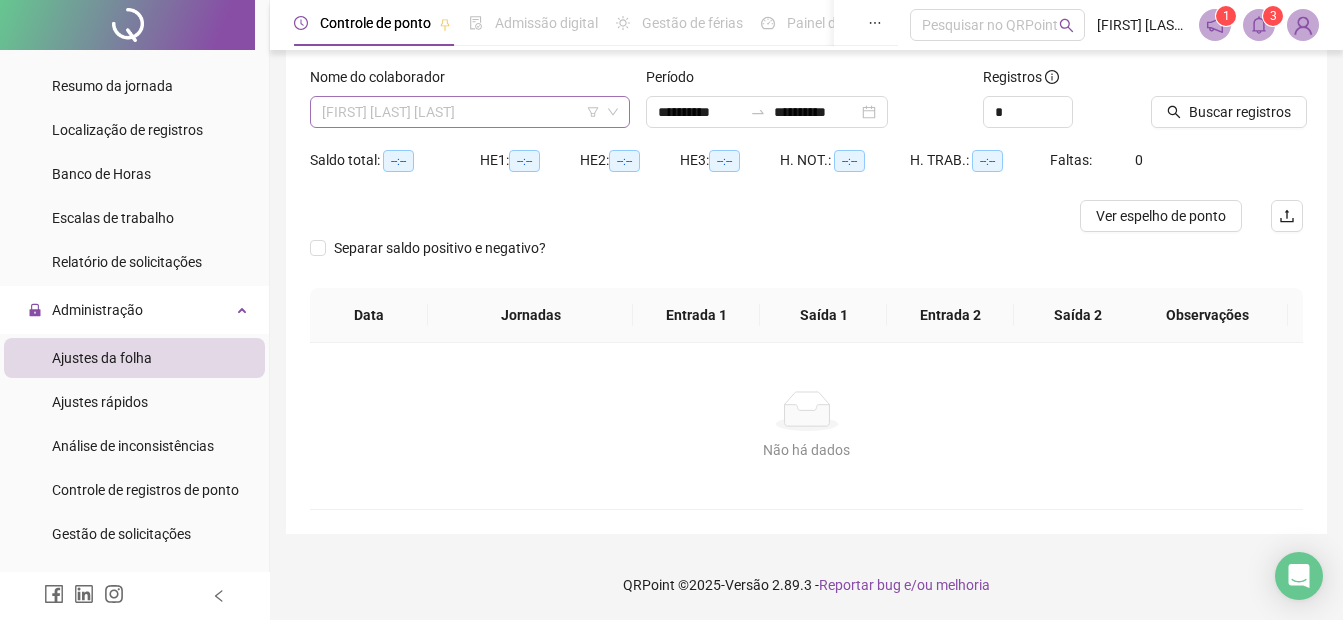 click on "[FIRST] [LAST] [LAST]" at bounding box center [470, 112] 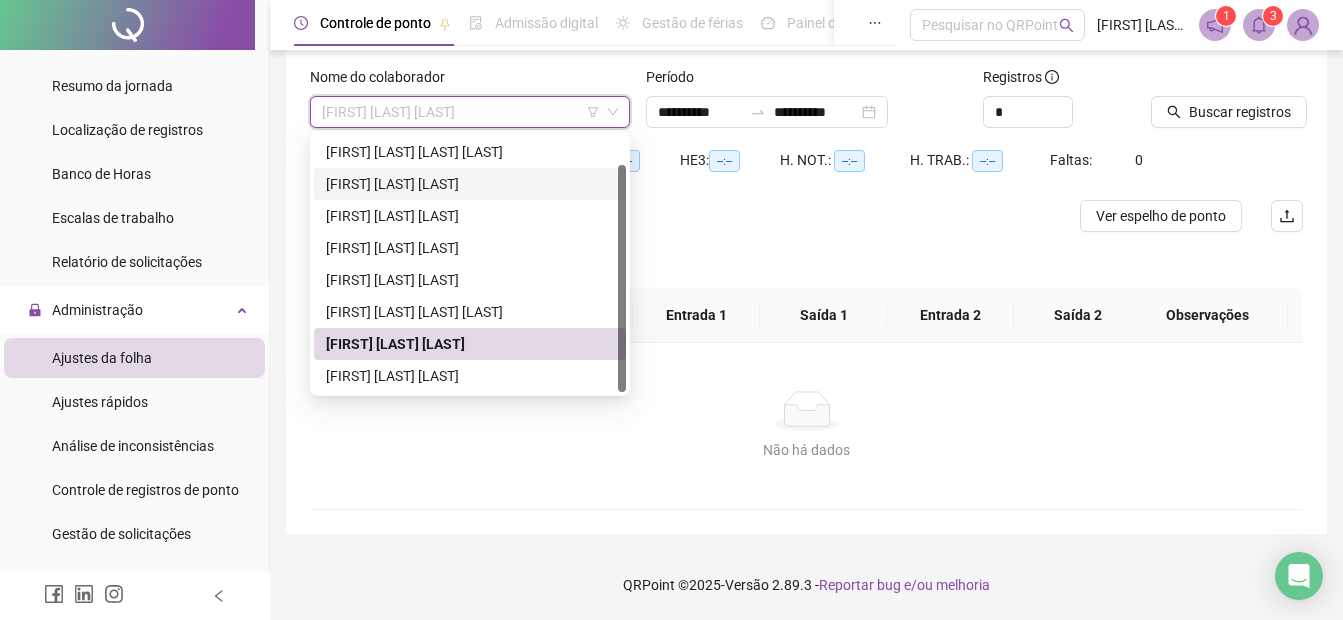 click on "[FIRST] [LAST] [LAST]" at bounding box center (470, 184) 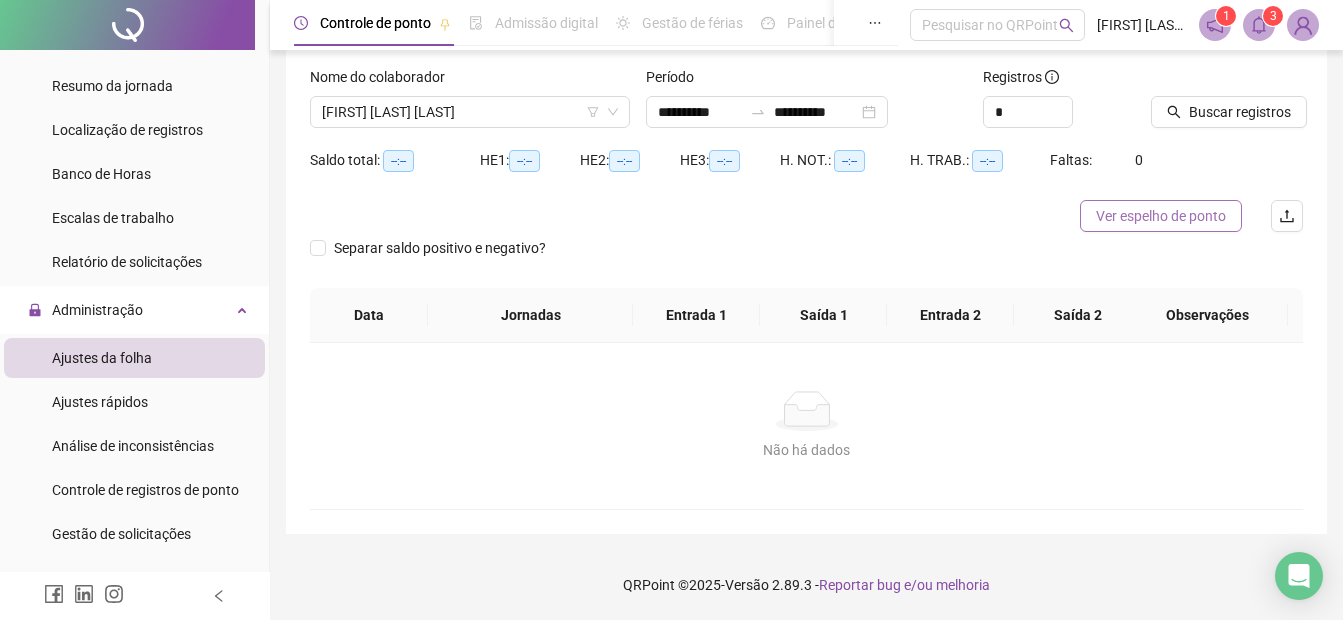click on "Ver espelho de ponto" at bounding box center (1161, 216) 